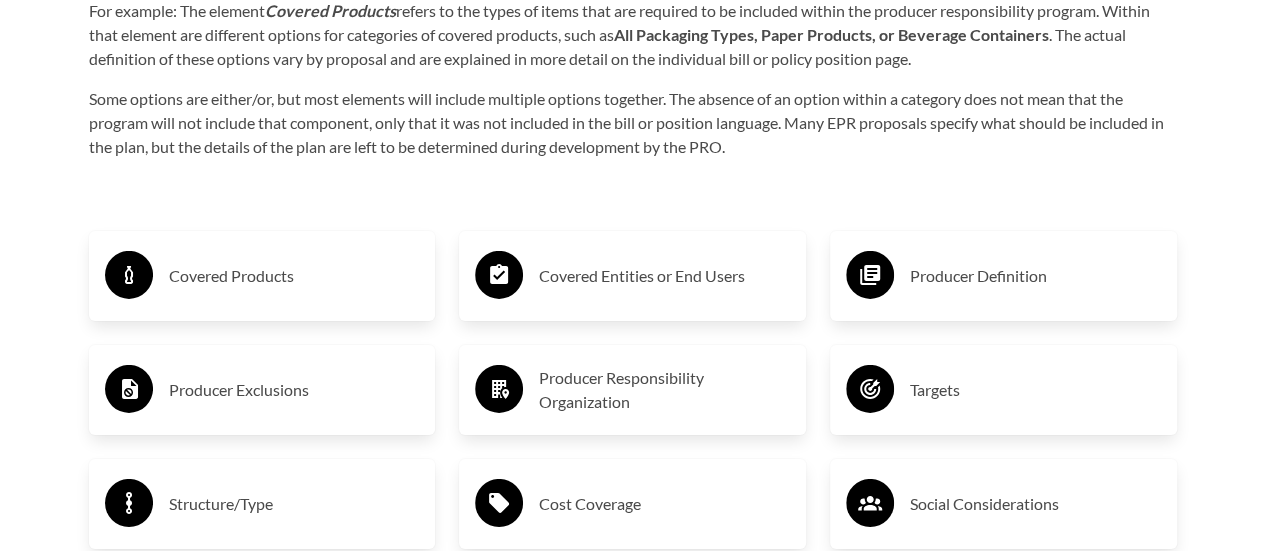 scroll, scrollTop: 3100, scrollLeft: 0, axis: vertical 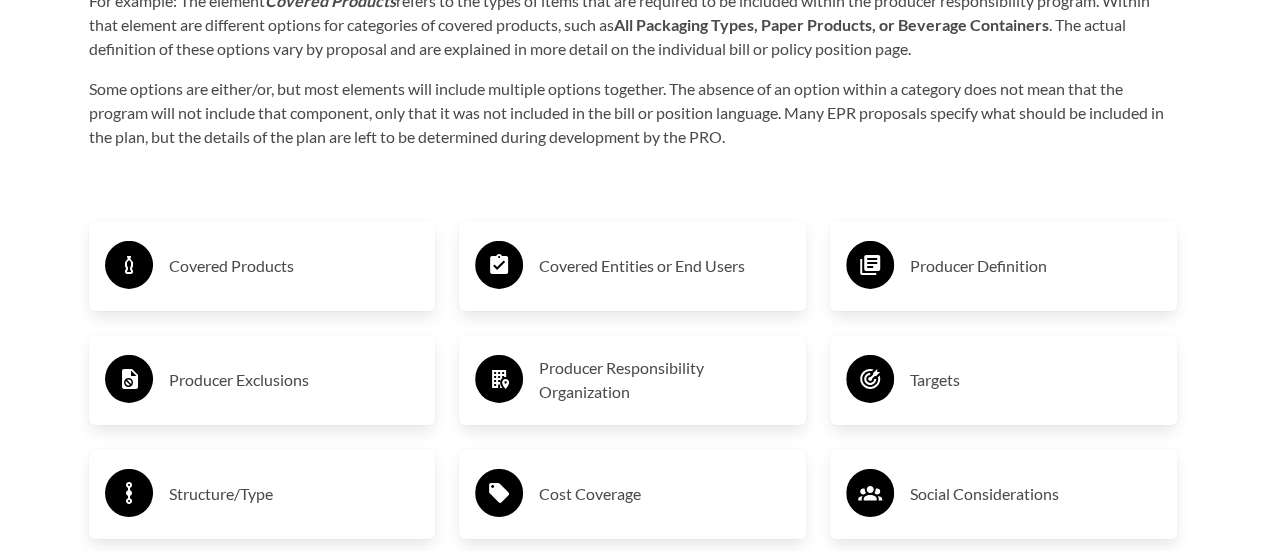 click on "Covered Products" at bounding box center (294, 266) 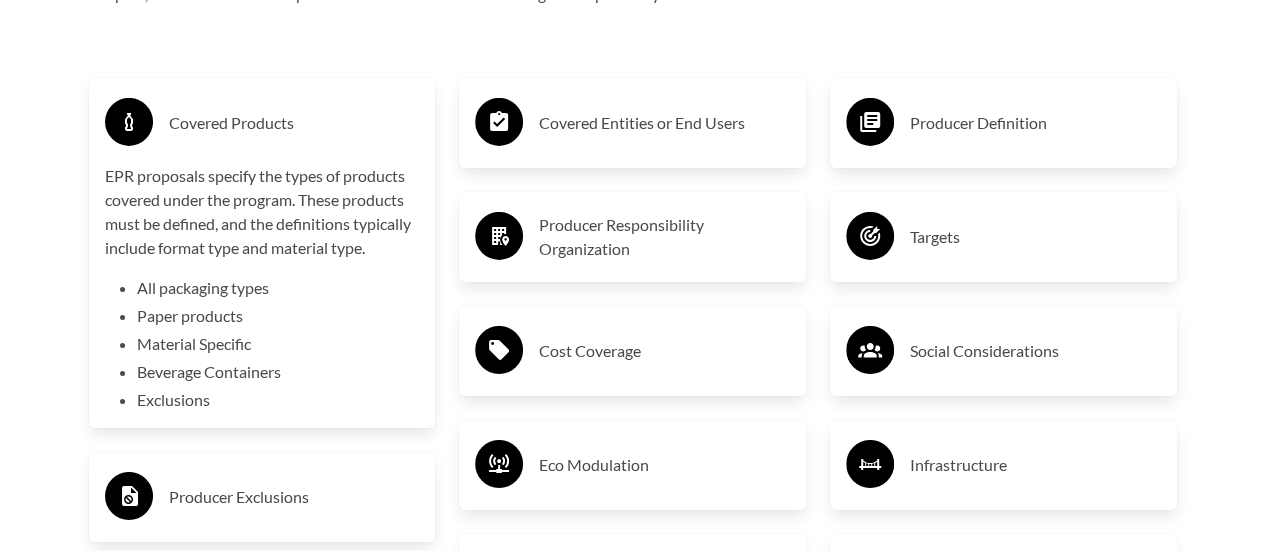 scroll, scrollTop: 3300, scrollLeft: 0, axis: vertical 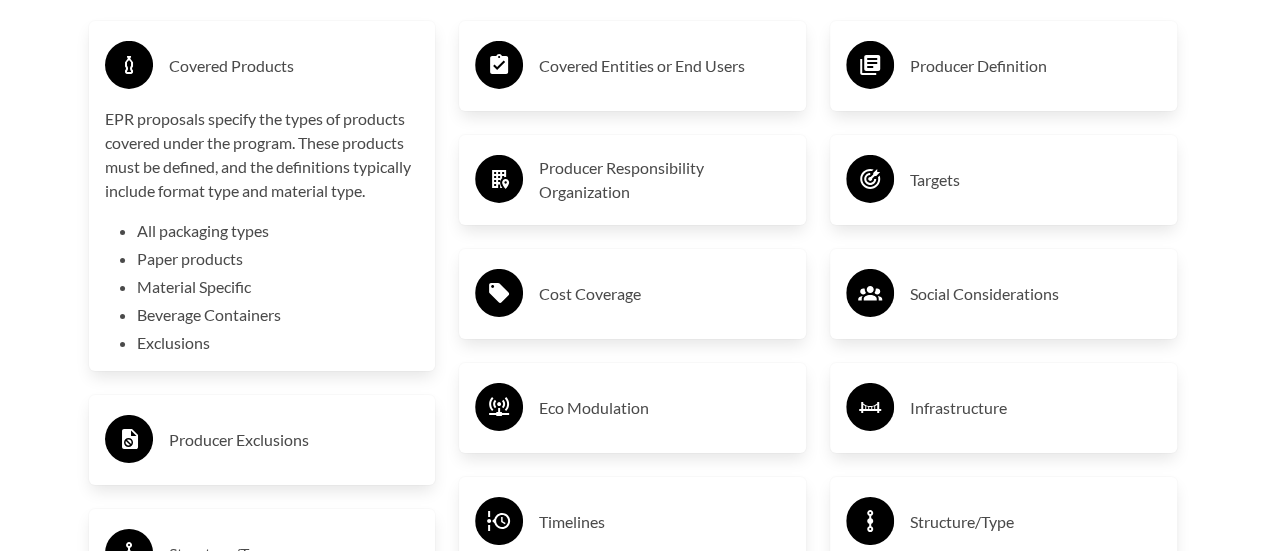 click on "Covered Entities or End Users" at bounding box center (664, 66) 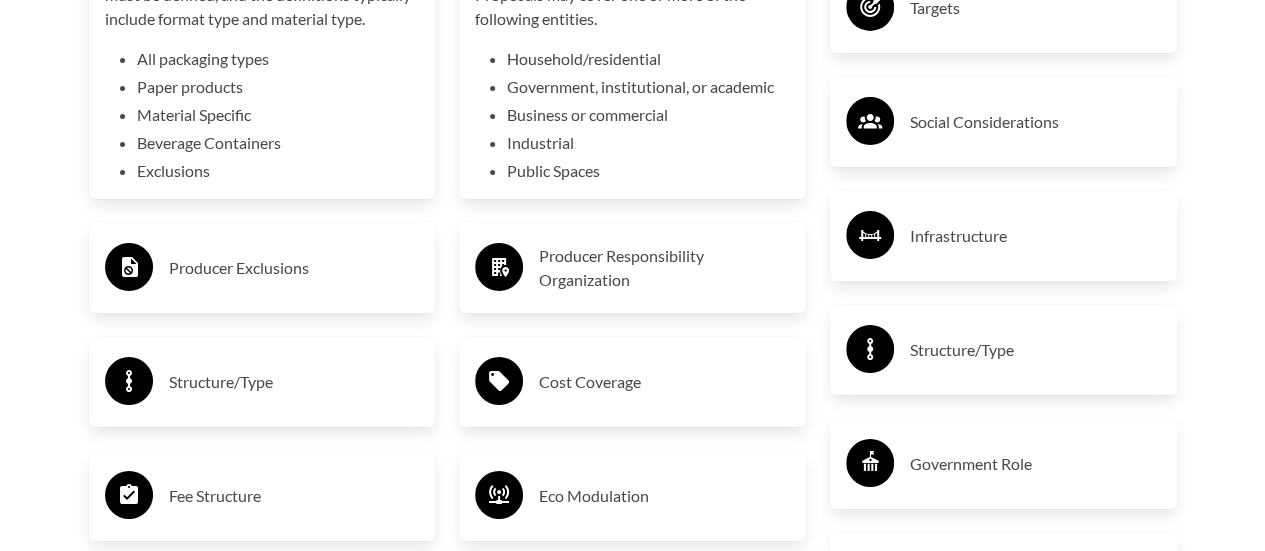 scroll, scrollTop: 3500, scrollLeft: 0, axis: vertical 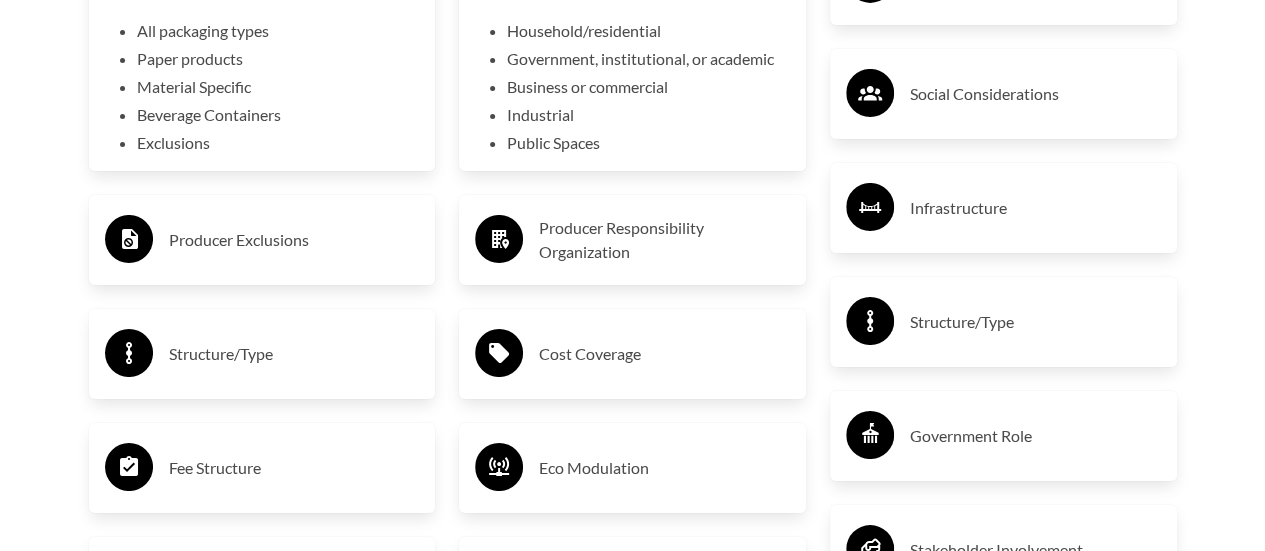 click on "Producer Exclusions" at bounding box center [262, 240] 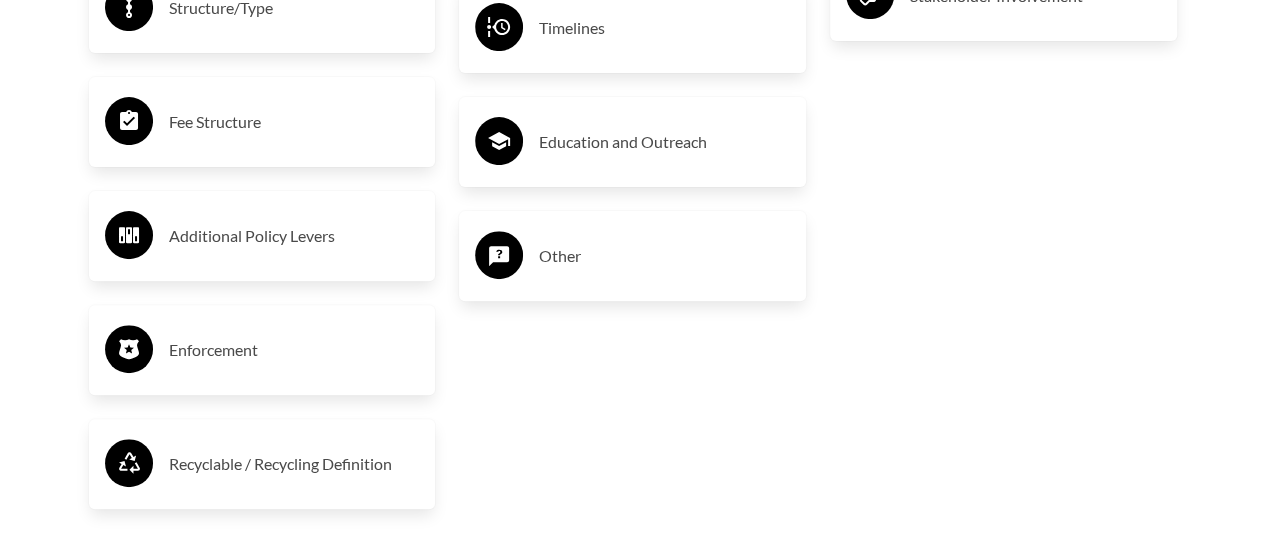 scroll, scrollTop: 4100, scrollLeft: 0, axis: vertical 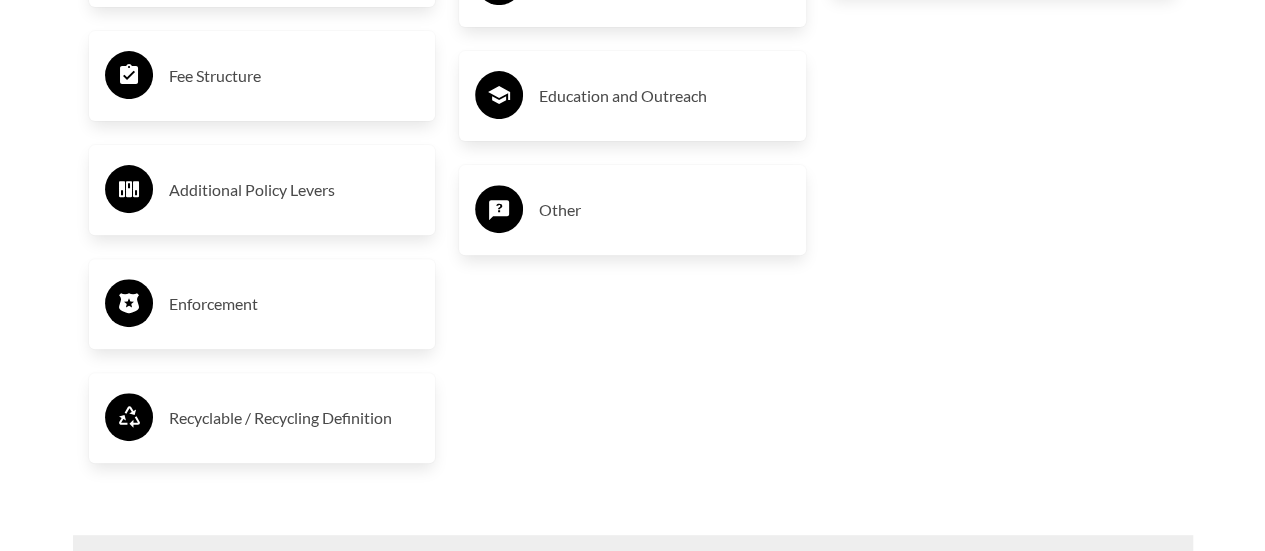click on "Fee Structure" at bounding box center (294, 76) 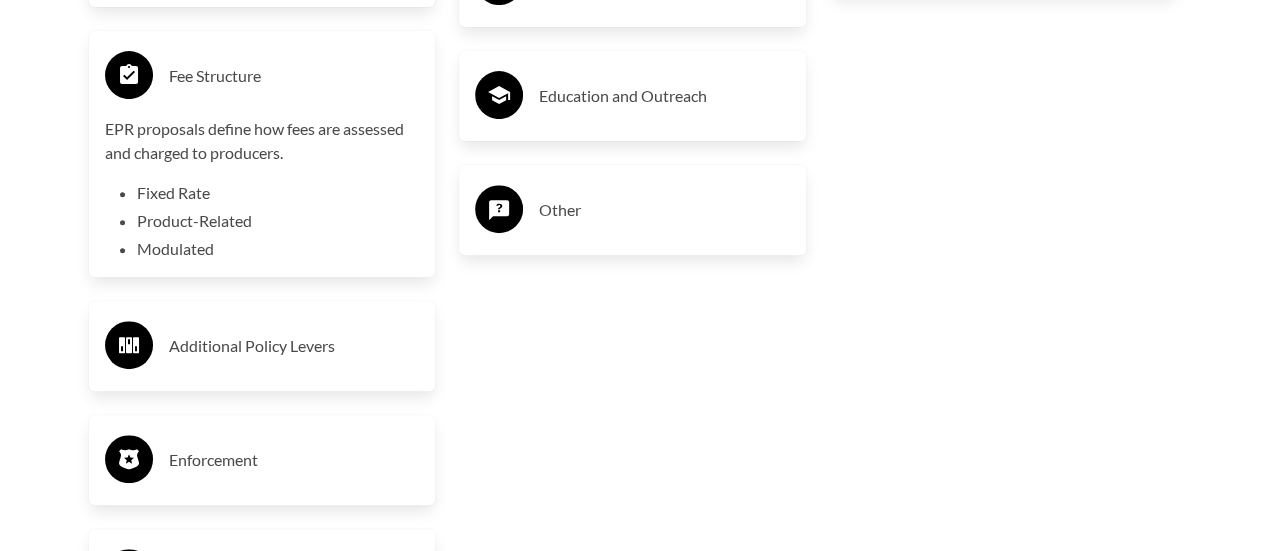 click on "Fee Structure" at bounding box center [294, 76] 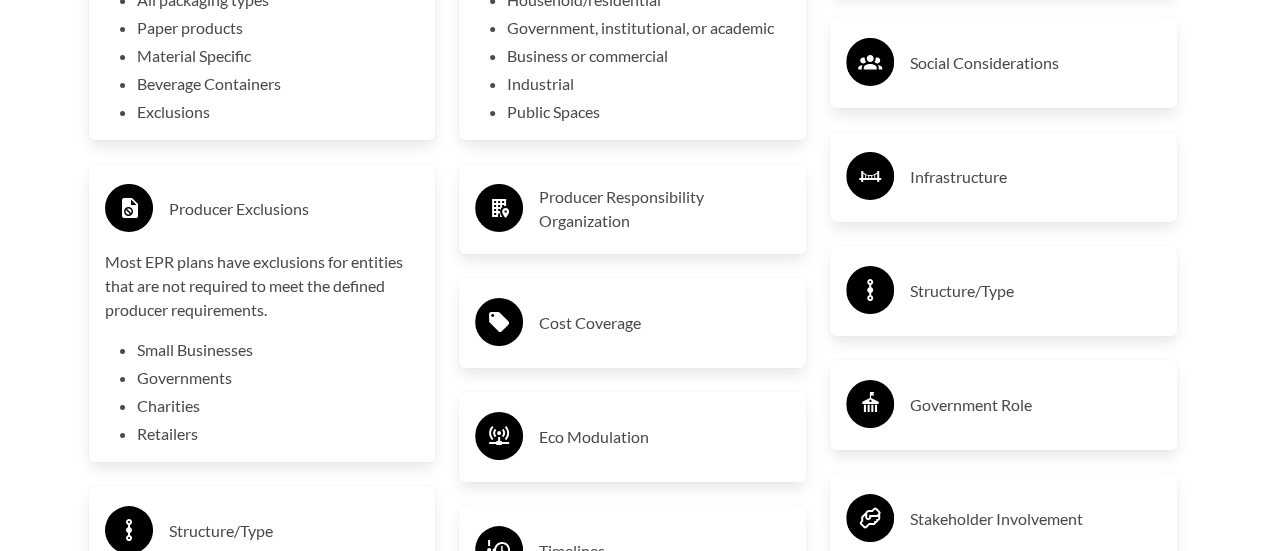 scroll, scrollTop: 3500, scrollLeft: 0, axis: vertical 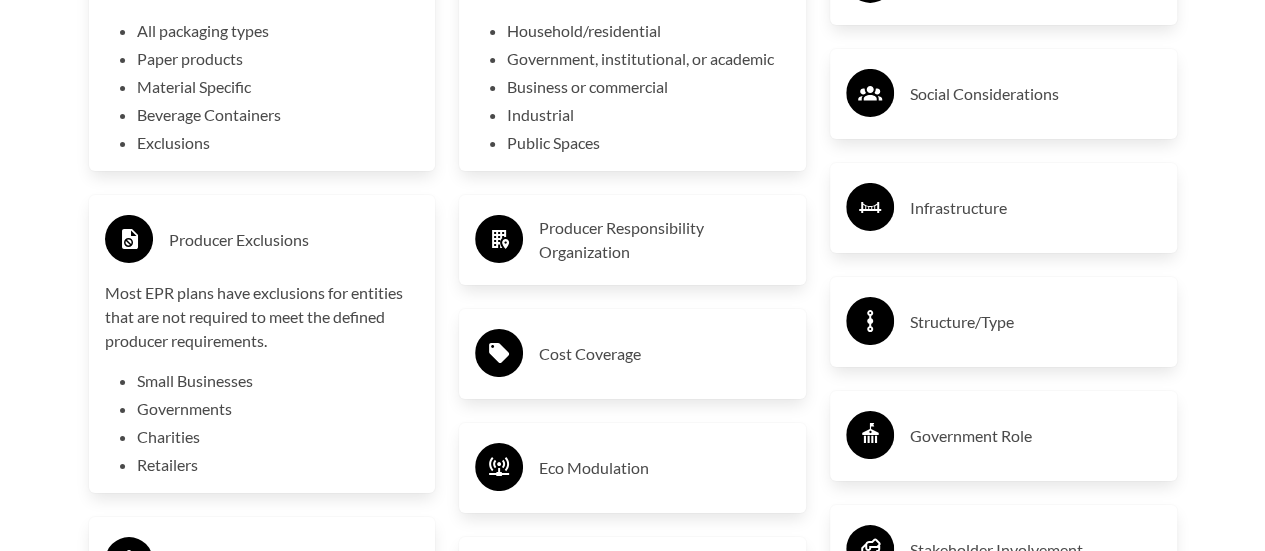click on "Producer Responsibility Organization" at bounding box center [664, 240] 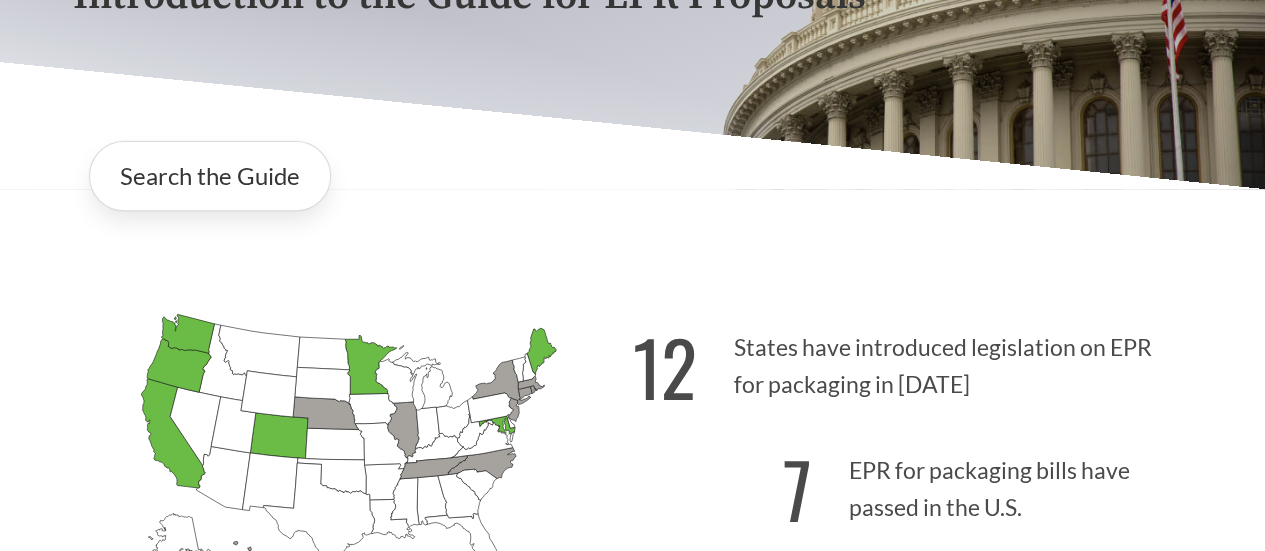 scroll, scrollTop: 200, scrollLeft: 0, axis: vertical 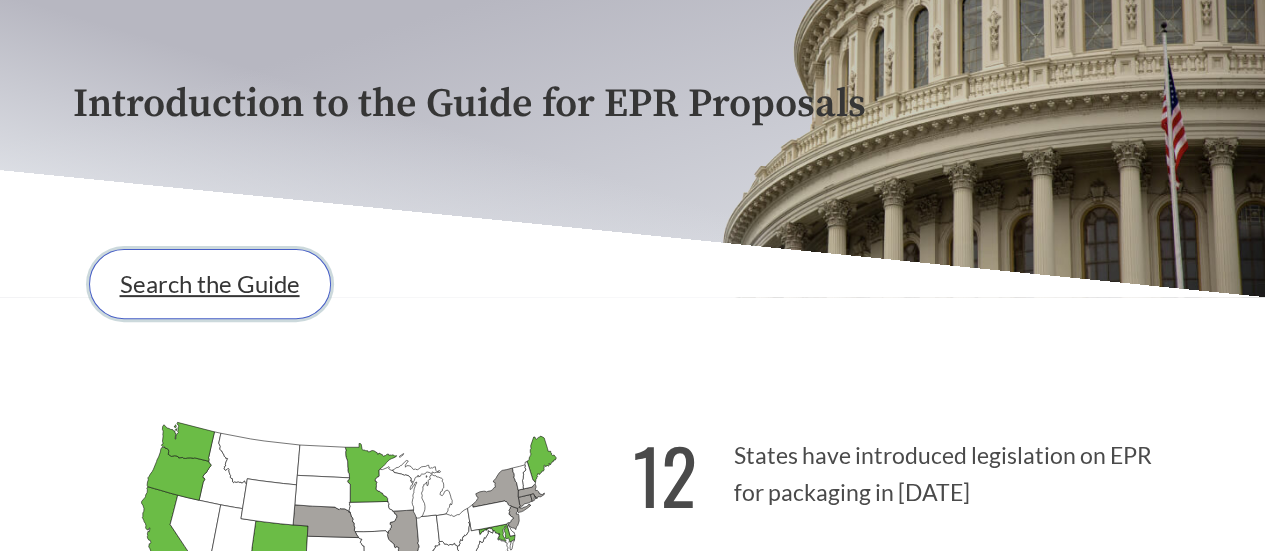 click on "Search the Guide" at bounding box center (210, 284) 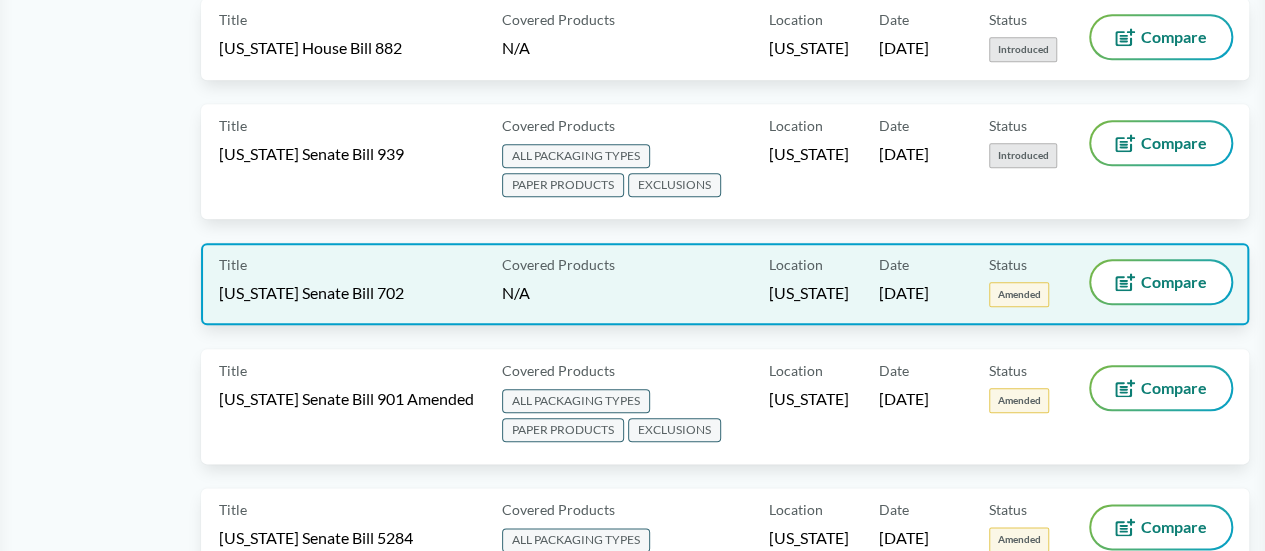 scroll, scrollTop: 1000, scrollLeft: 0, axis: vertical 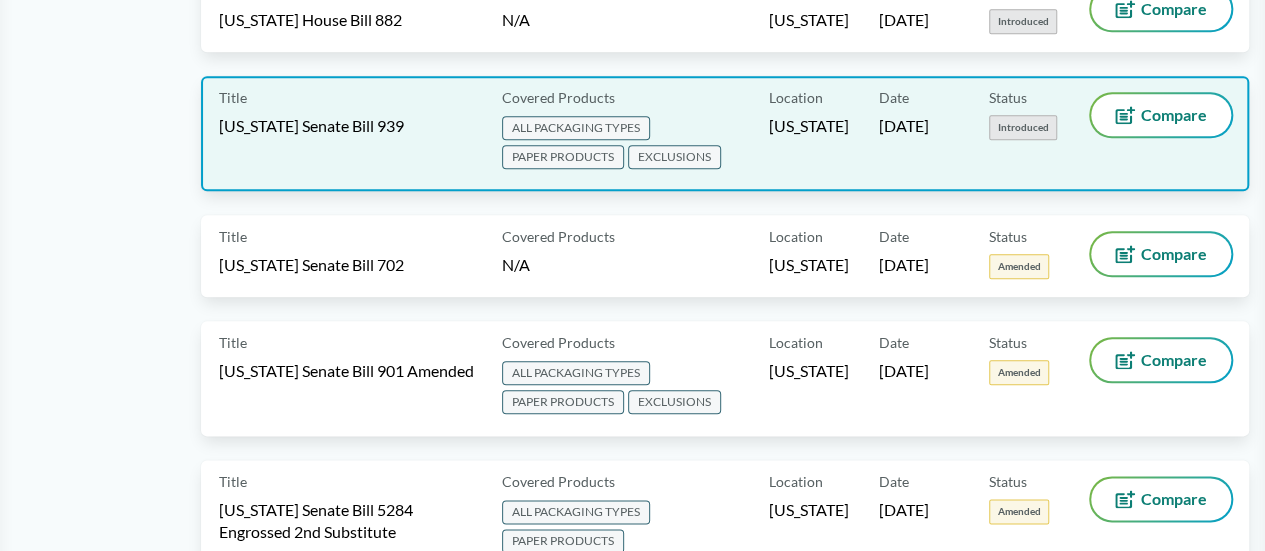 click on "Covered Products ALL PACKAGING TYPES PAPER PRODUCTS EXCLUSIONS" at bounding box center (631, 133) 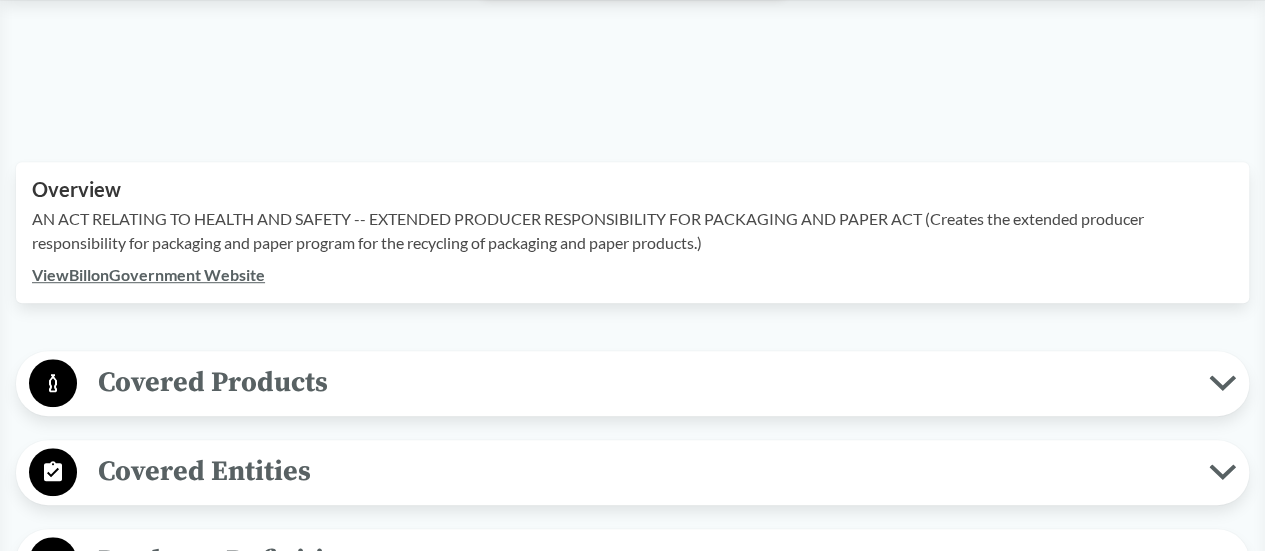 scroll, scrollTop: 500, scrollLeft: 0, axis: vertical 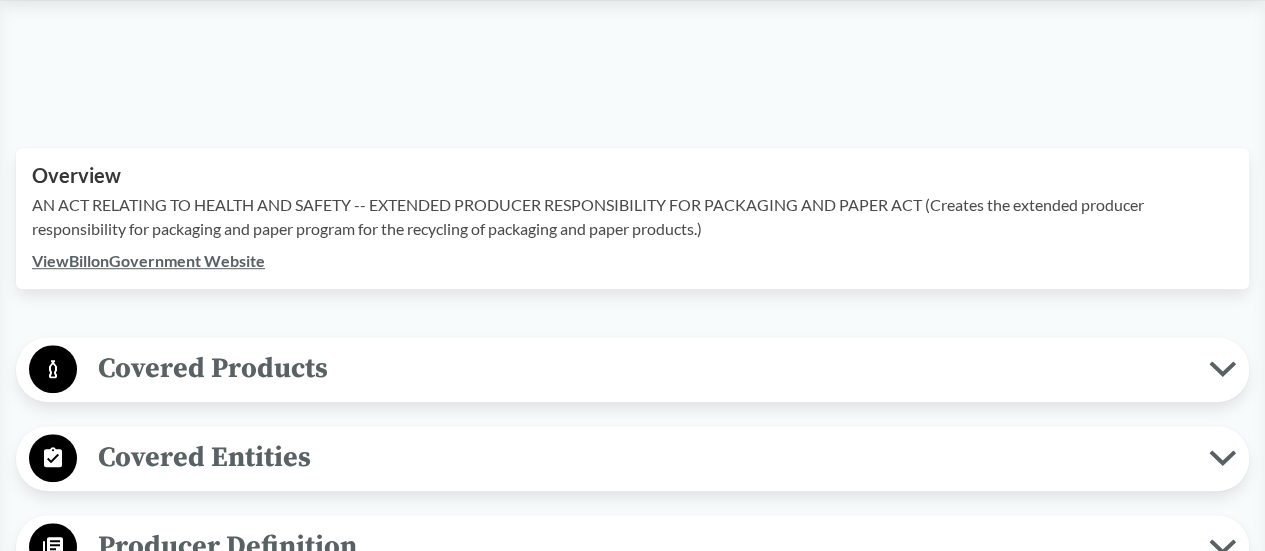 click on "View  Bill  on  Government Website" at bounding box center (148, 260) 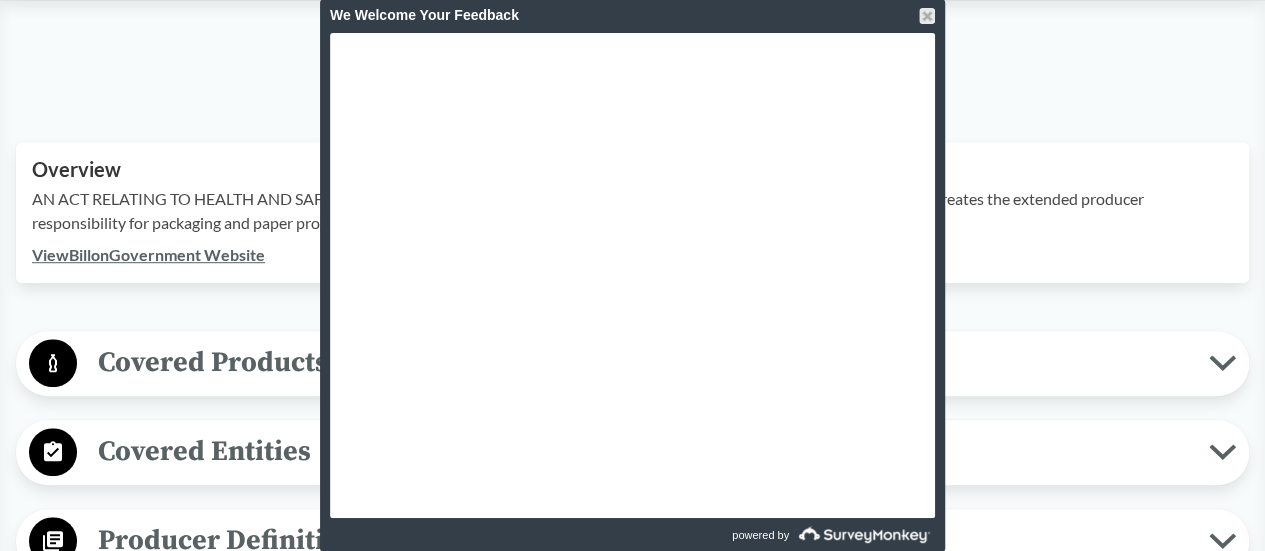 scroll, scrollTop: 700, scrollLeft: 0, axis: vertical 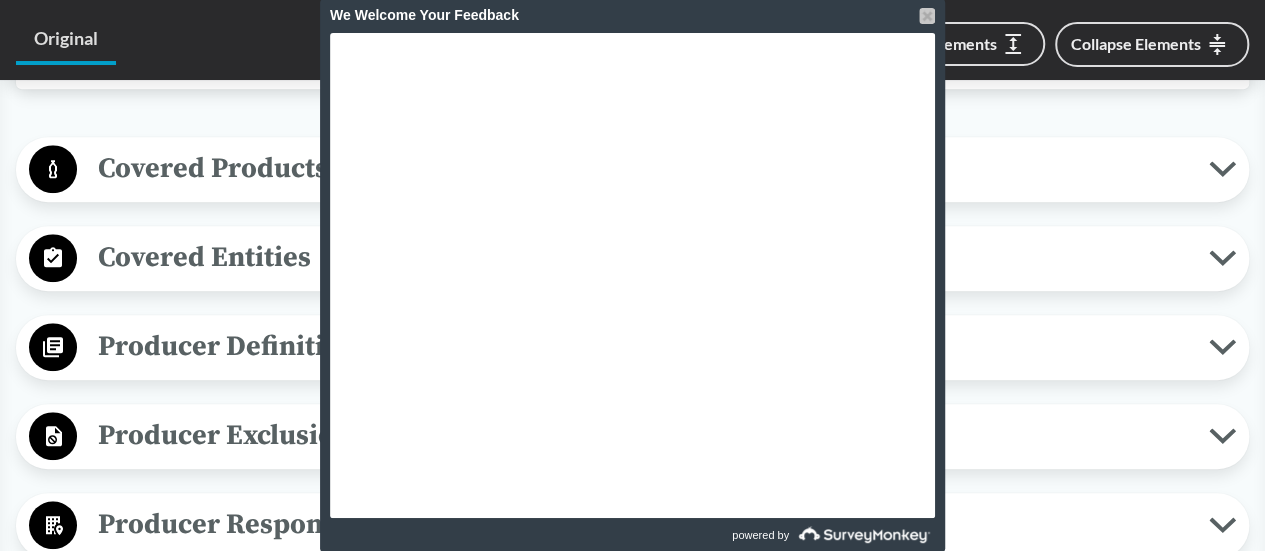 click at bounding box center (927, 16) 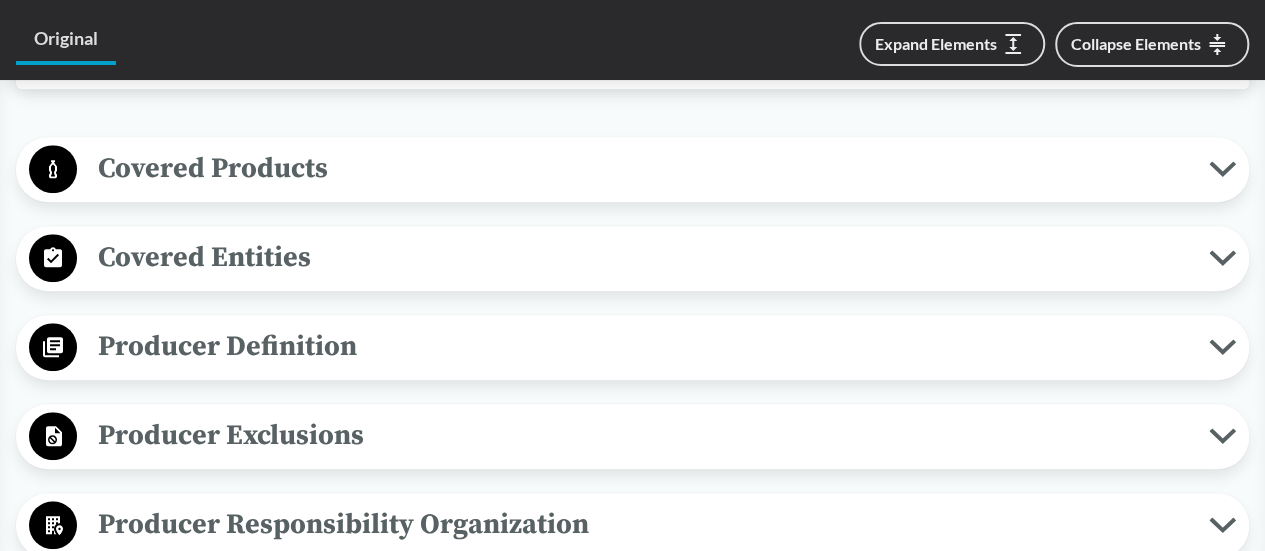 click on "Covered Entities" at bounding box center [643, 257] 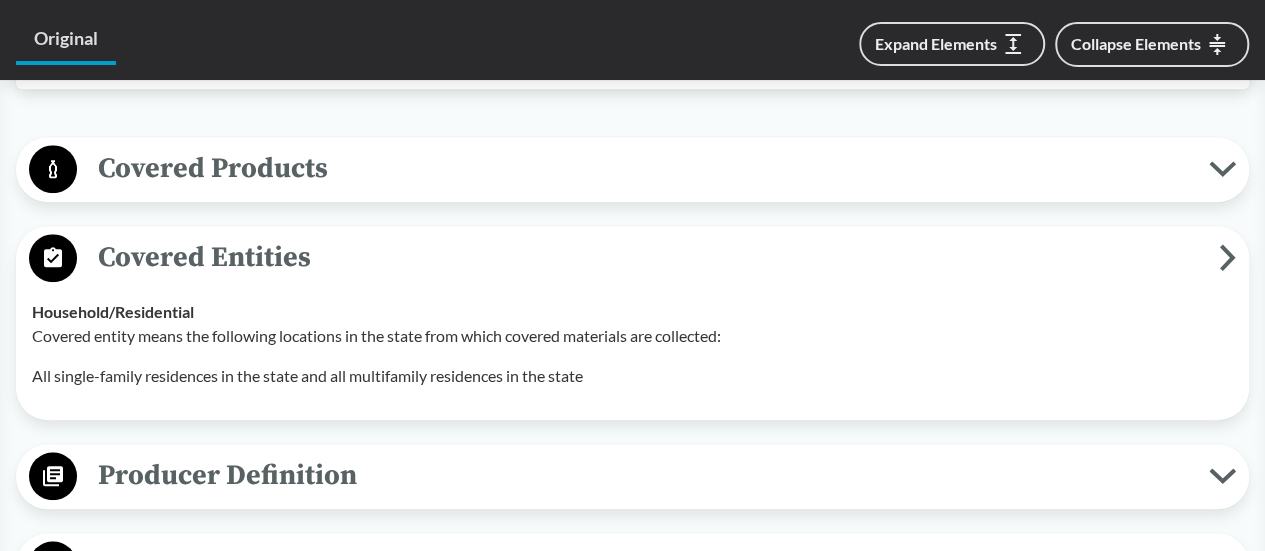 click on "Covered Products" at bounding box center (643, 168) 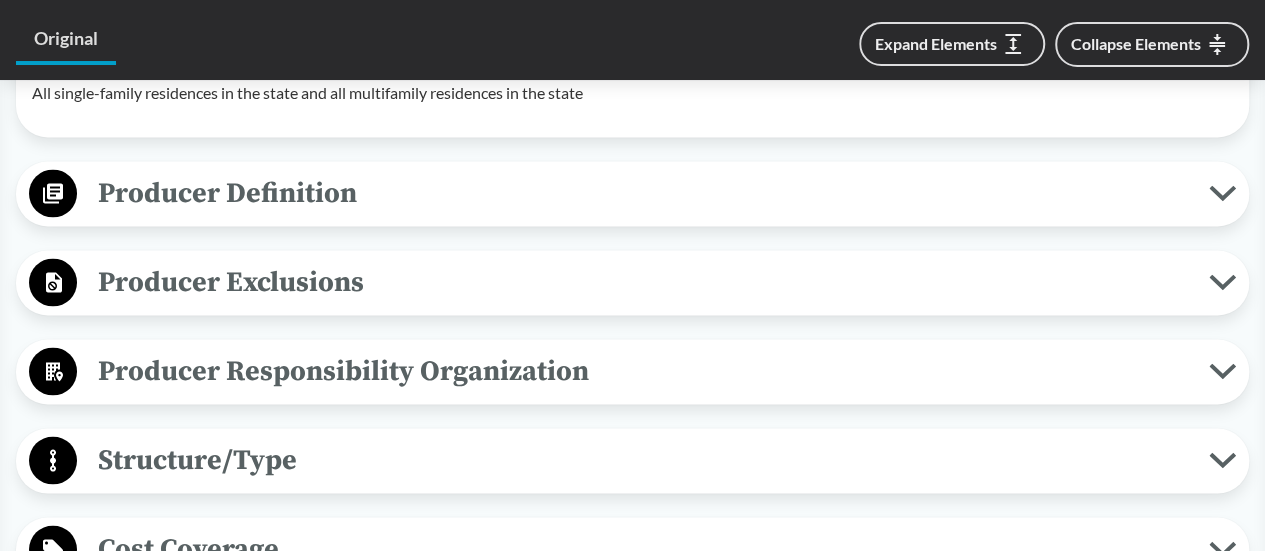 scroll, scrollTop: 1800, scrollLeft: 0, axis: vertical 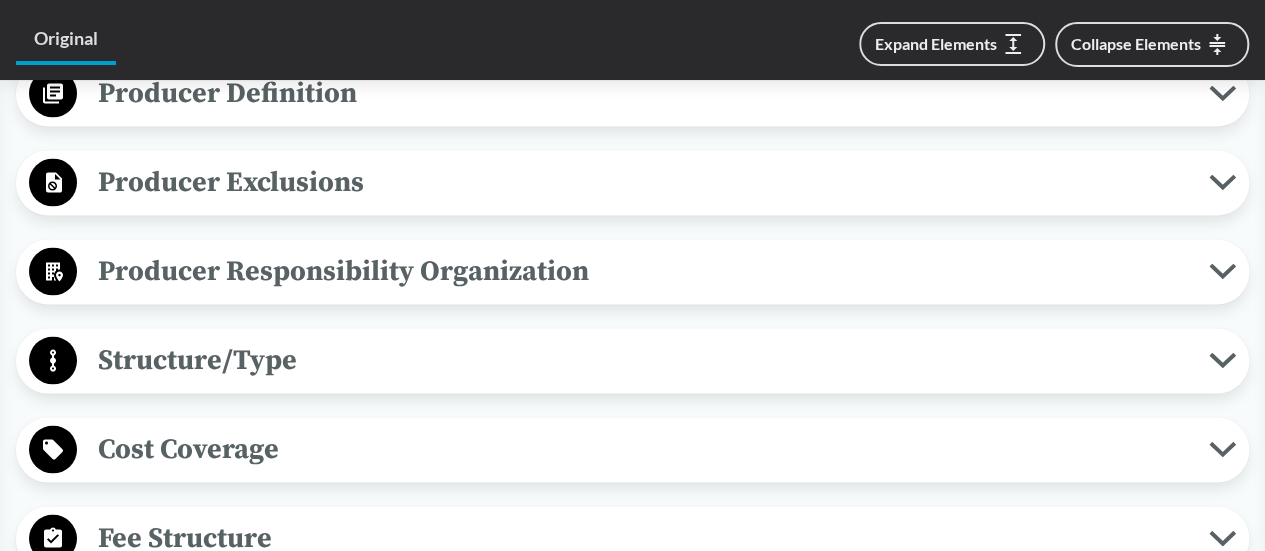 click on "Producer Responsibility Organization" at bounding box center [643, 270] 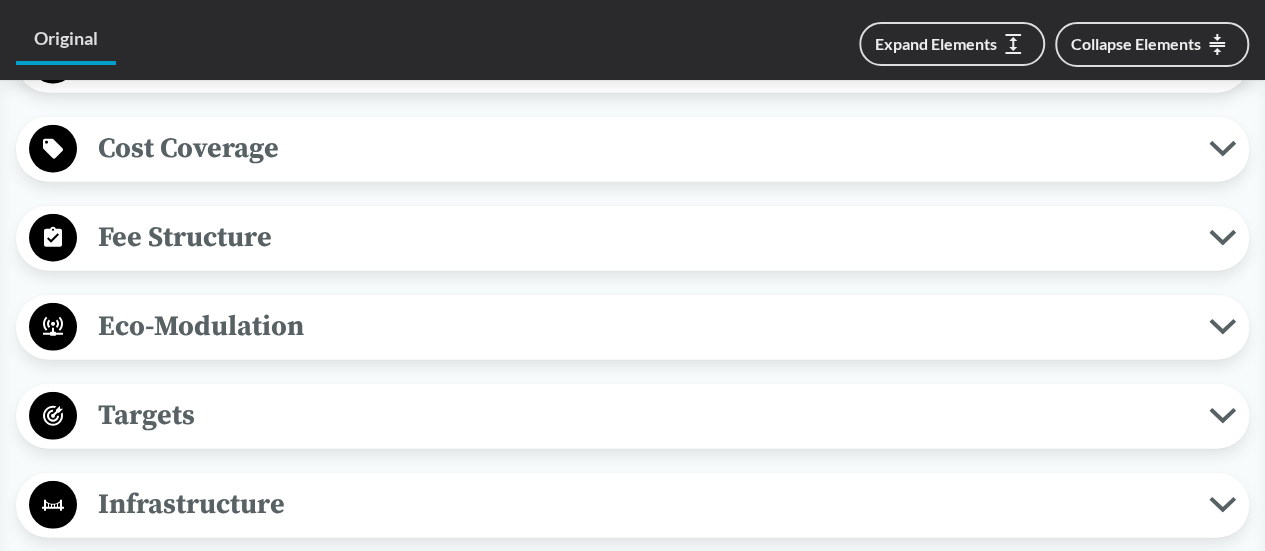 scroll, scrollTop: 2400, scrollLeft: 0, axis: vertical 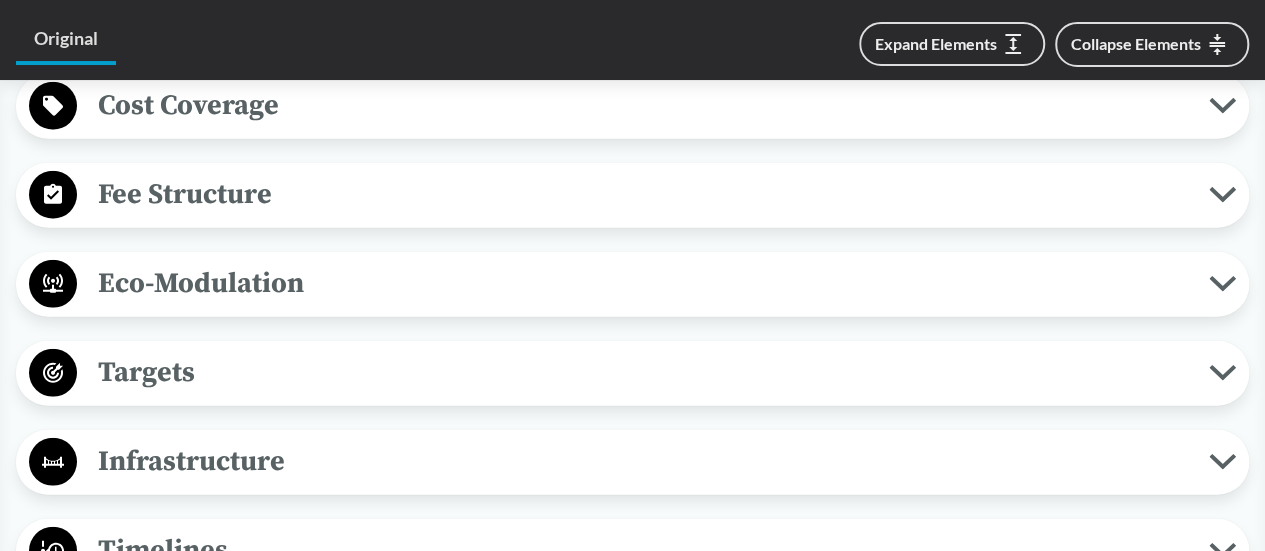 click on "Cost Coverage" at bounding box center [643, 105] 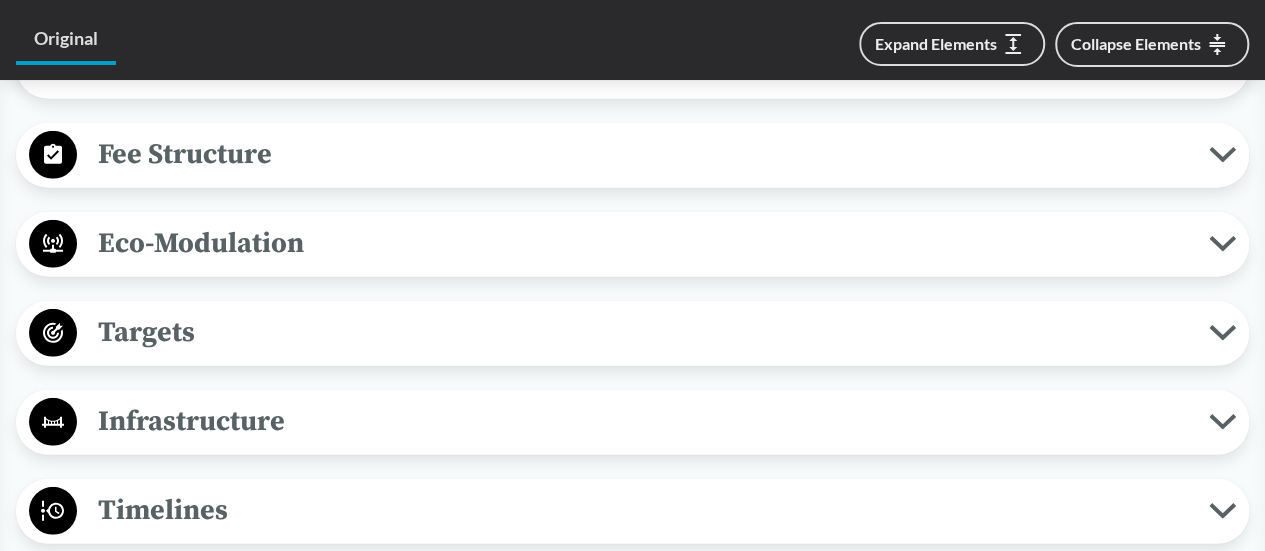 scroll, scrollTop: 2800, scrollLeft: 0, axis: vertical 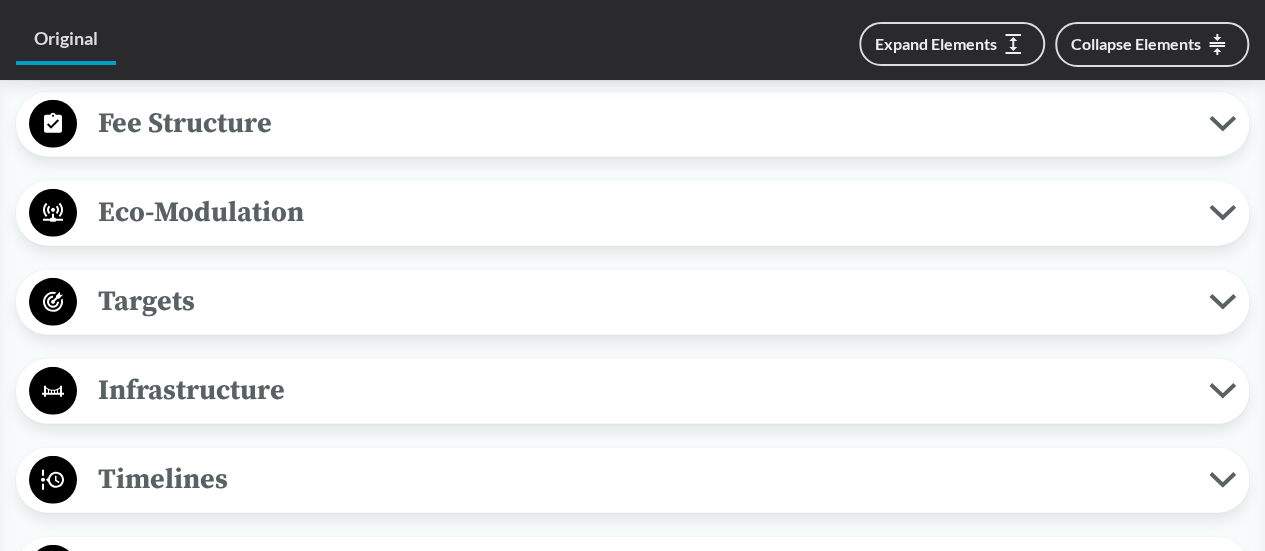 click on "Fee Structure" at bounding box center (643, 123) 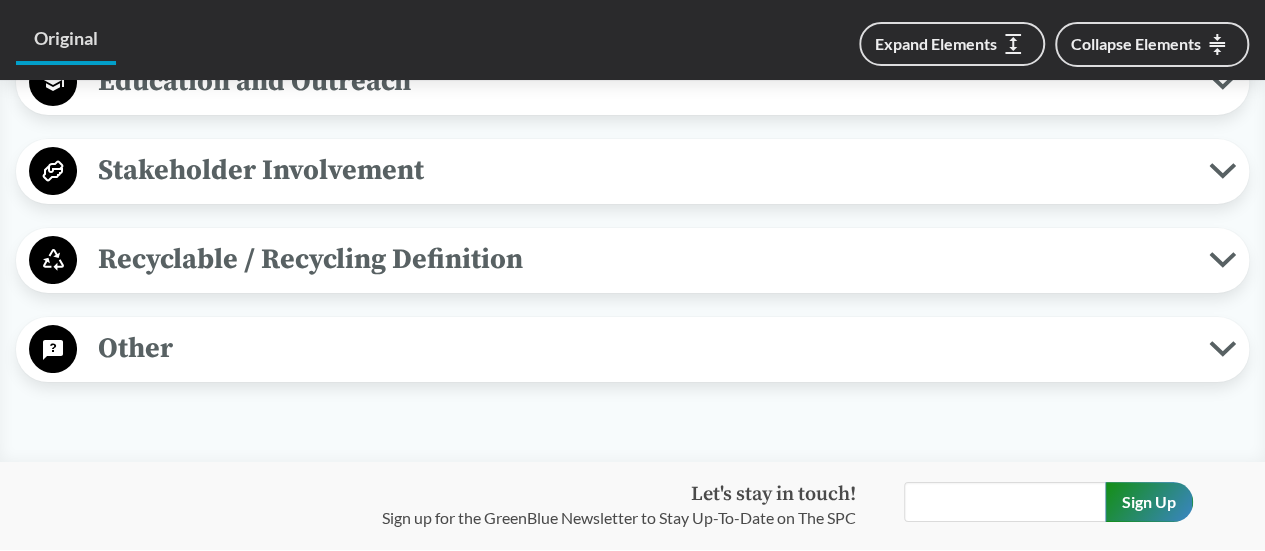 scroll, scrollTop: 3700, scrollLeft: 0, axis: vertical 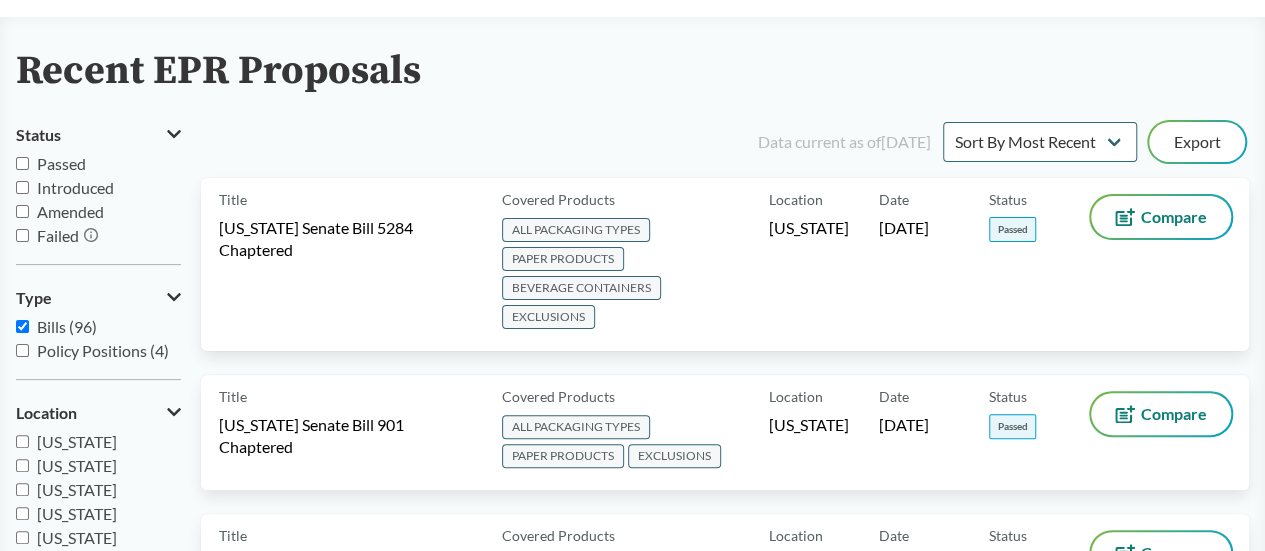 click on "Passed" at bounding box center [22, 163] 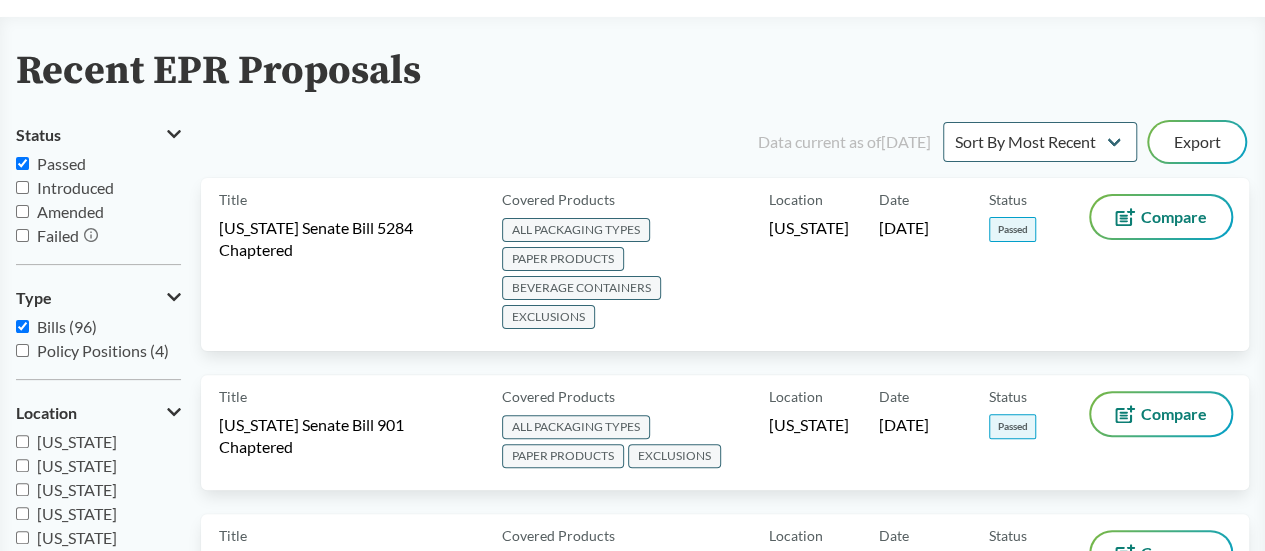 checkbox on "true" 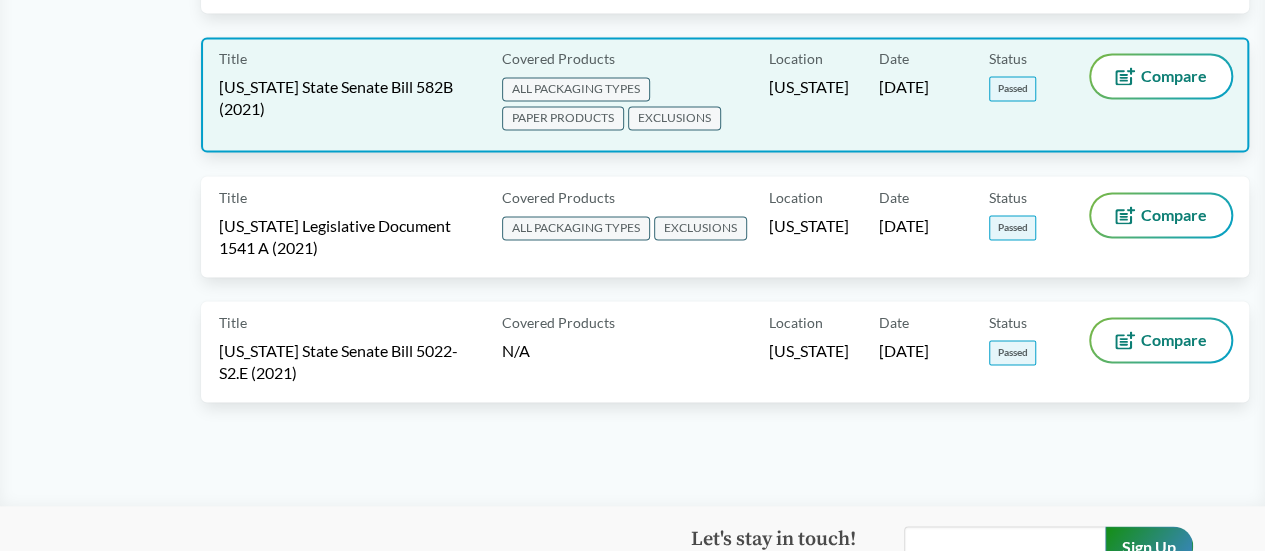 scroll, scrollTop: 1552, scrollLeft: 0, axis: vertical 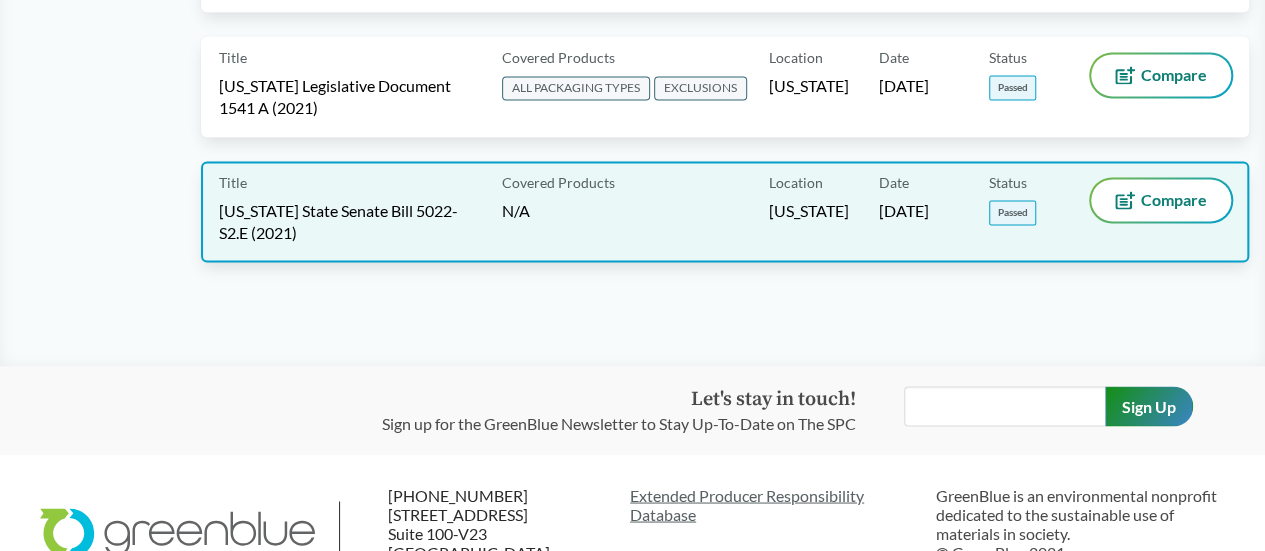 click on "Covered Products N/A" at bounding box center (631, 211) 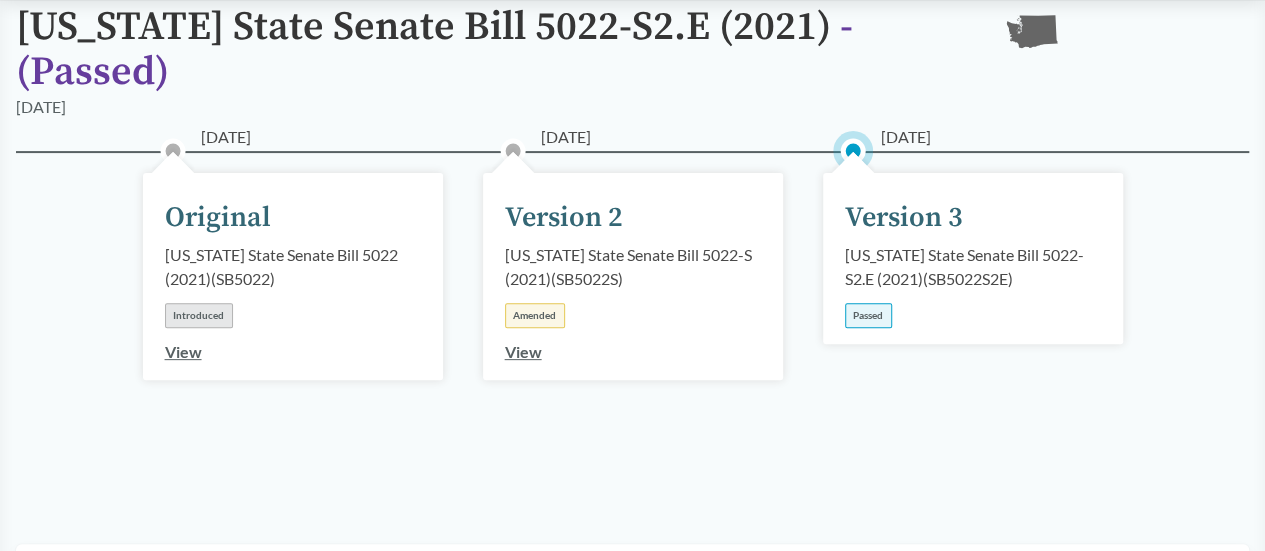 scroll, scrollTop: 200, scrollLeft: 0, axis: vertical 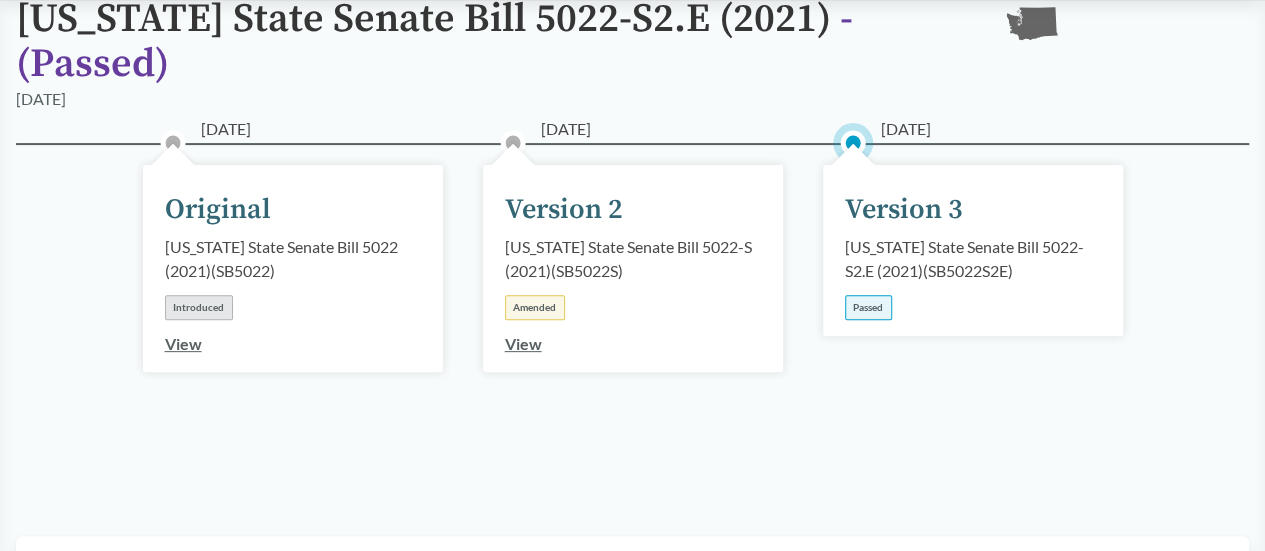 click on "Version 3" at bounding box center [904, 210] 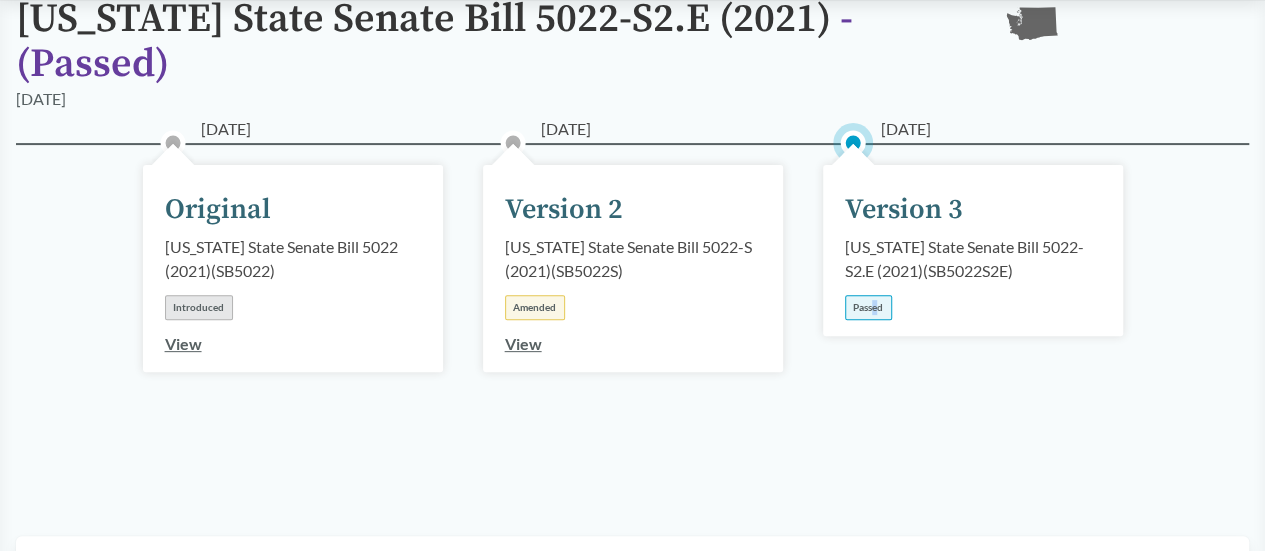 click on "Passed" at bounding box center [868, 307] 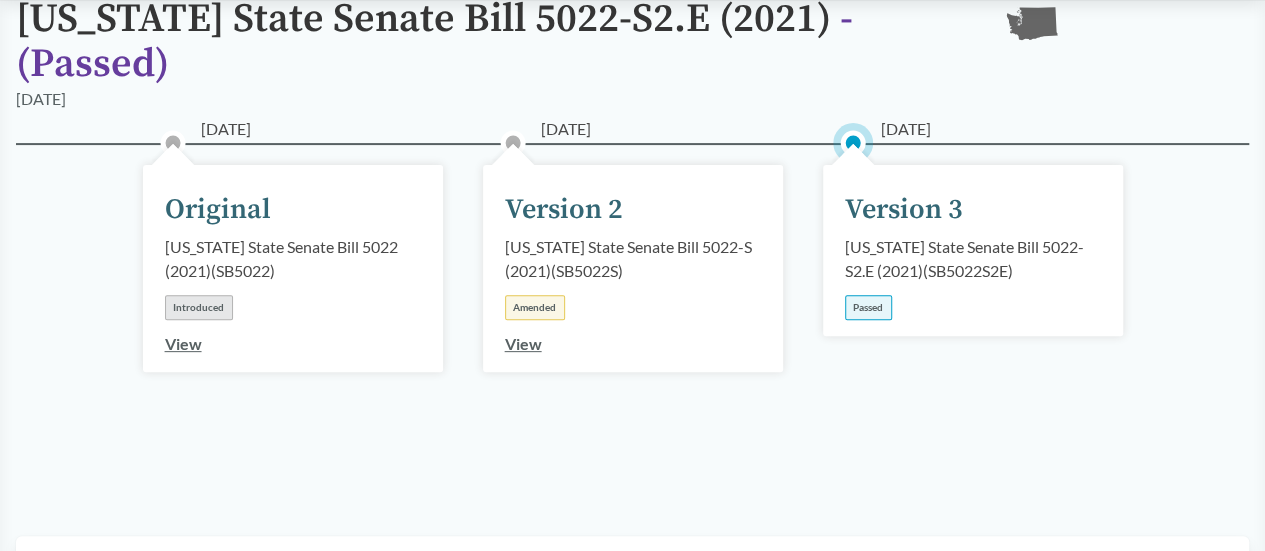click on "Version 3" at bounding box center [904, 210] 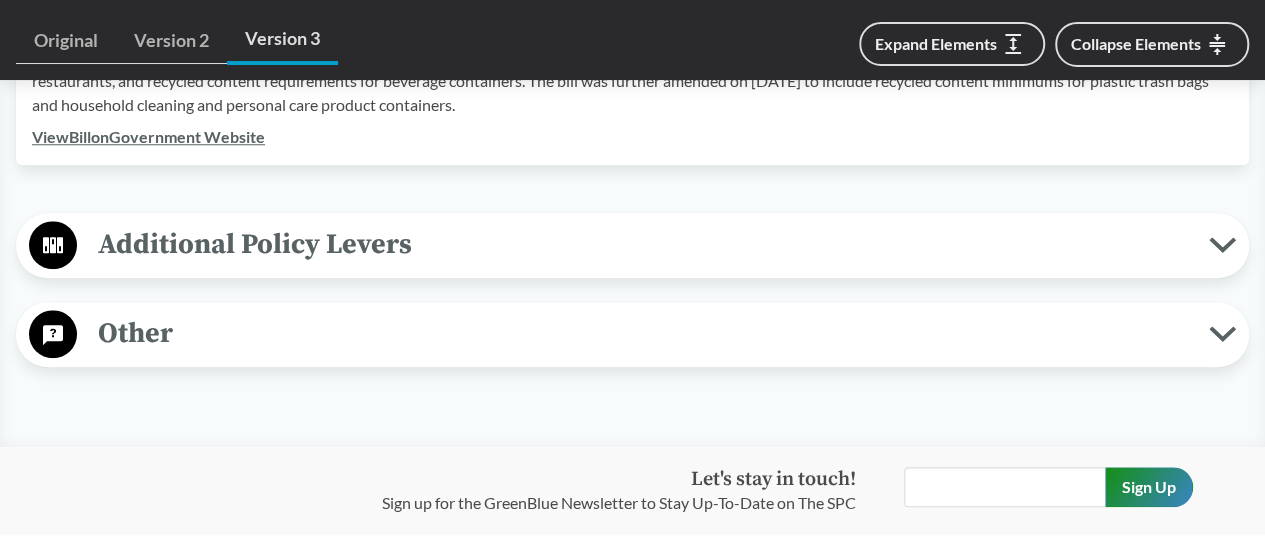 scroll, scrollTop: 700, scrollLeft: 0, axis: vertical 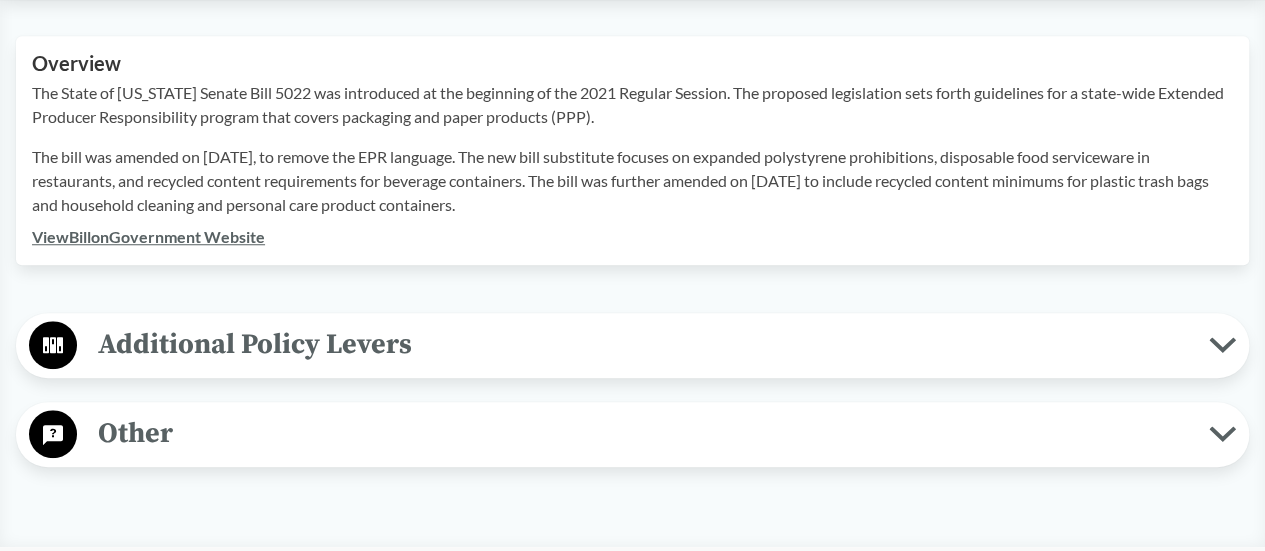 click on "View  Bill  on  Government Website" at bounding box center (148, 236) 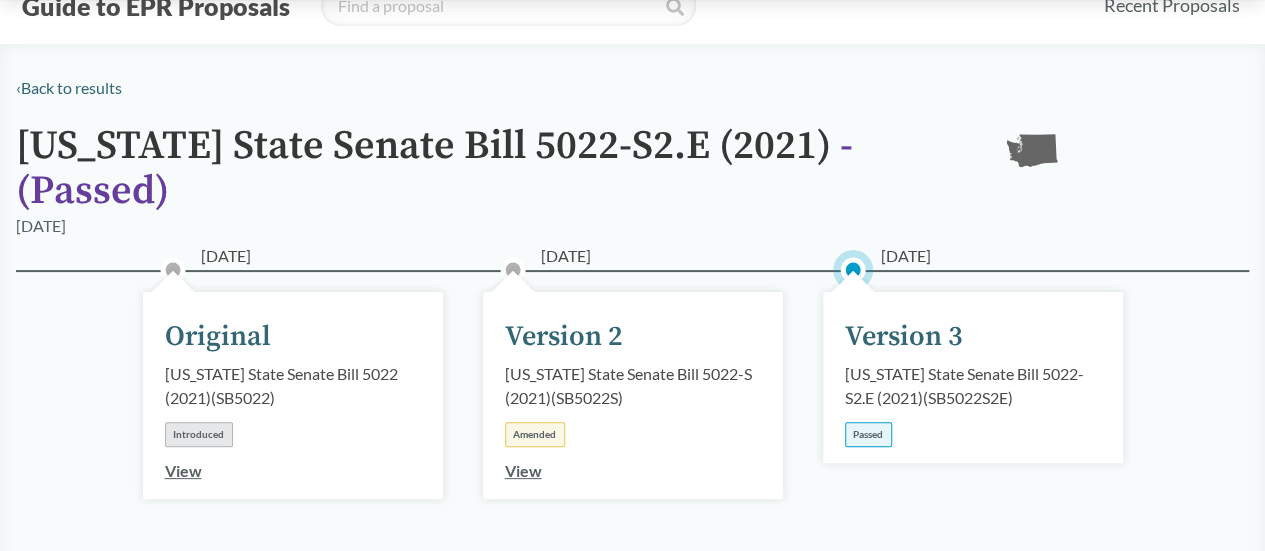 scroll, scrollTop: 100, scrollLeft: 0, axis: vertical 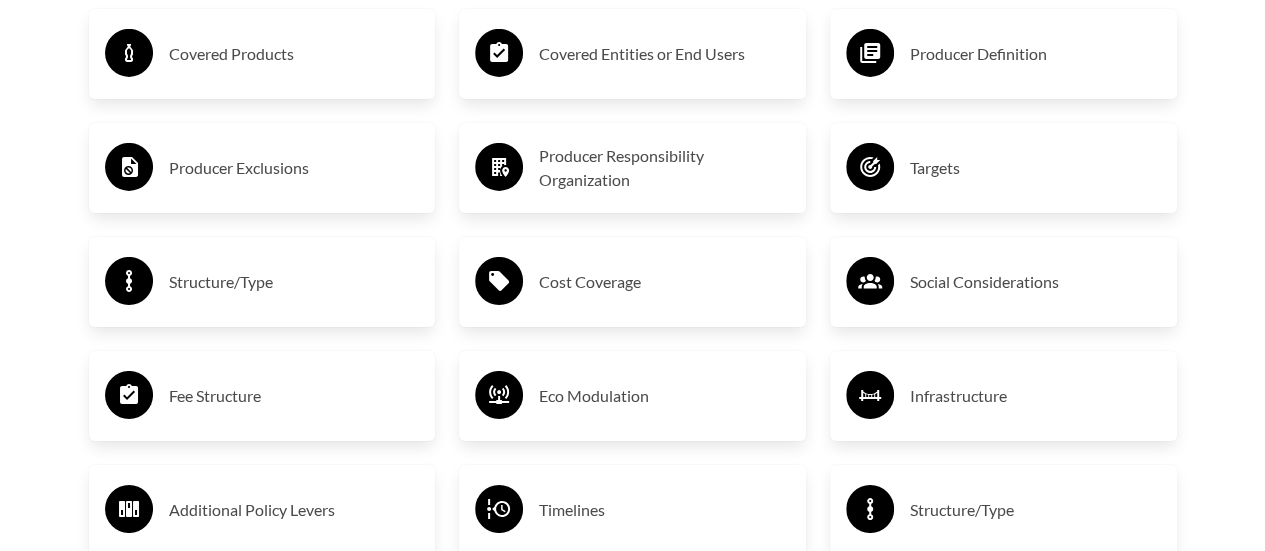 click on "Covered Entities or End Users" at bounding box center [664, 54] 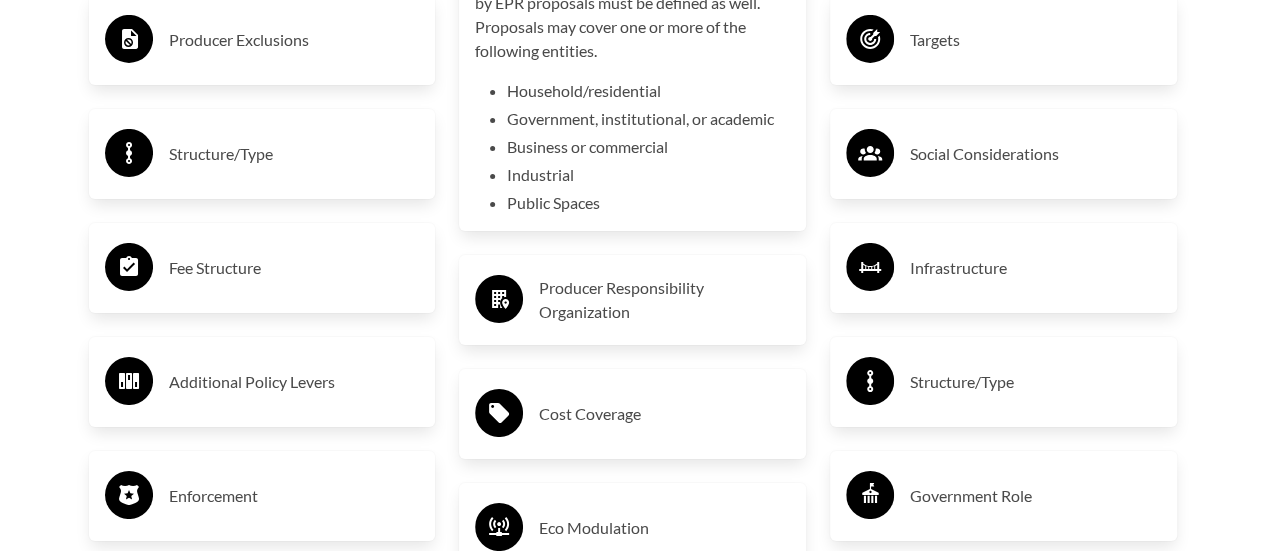 scroll, scrollTop: 3512, scrollLeft: 0, axis: vertical 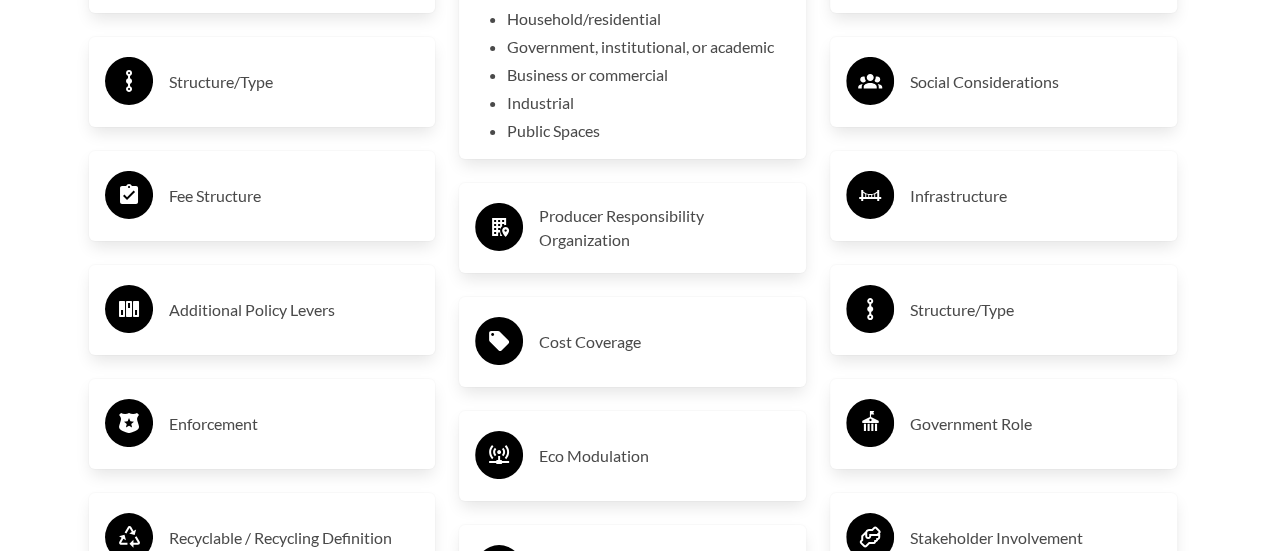 click on "Producer Responsibility Organization" at bounding box center (664, 228) 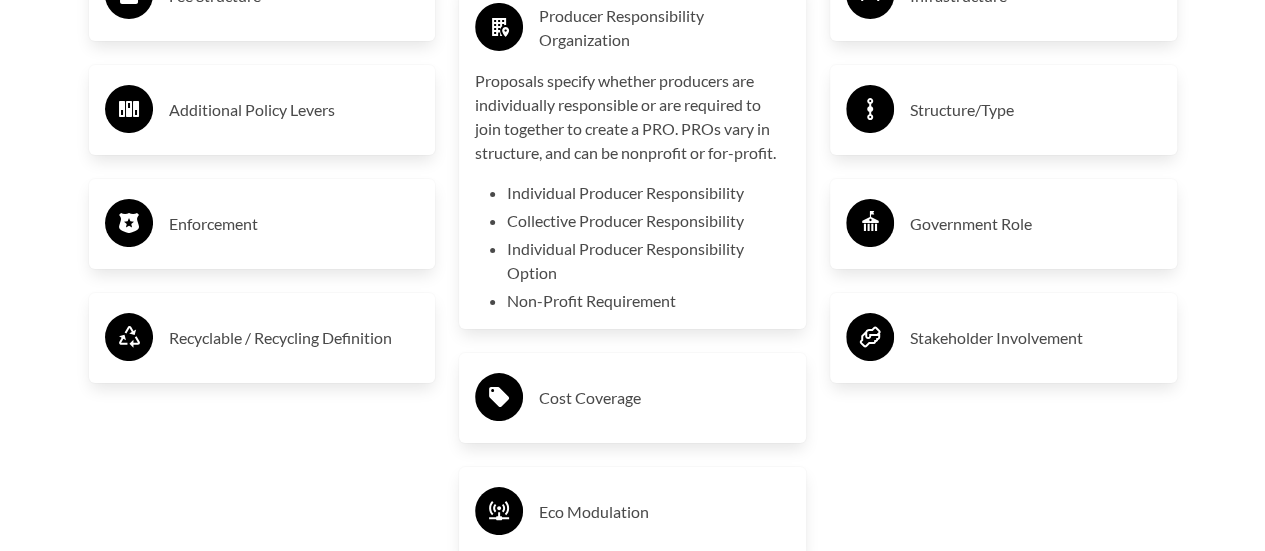 scroll, scrollTop: 3712, scrollLeft: 0, axis: vertical 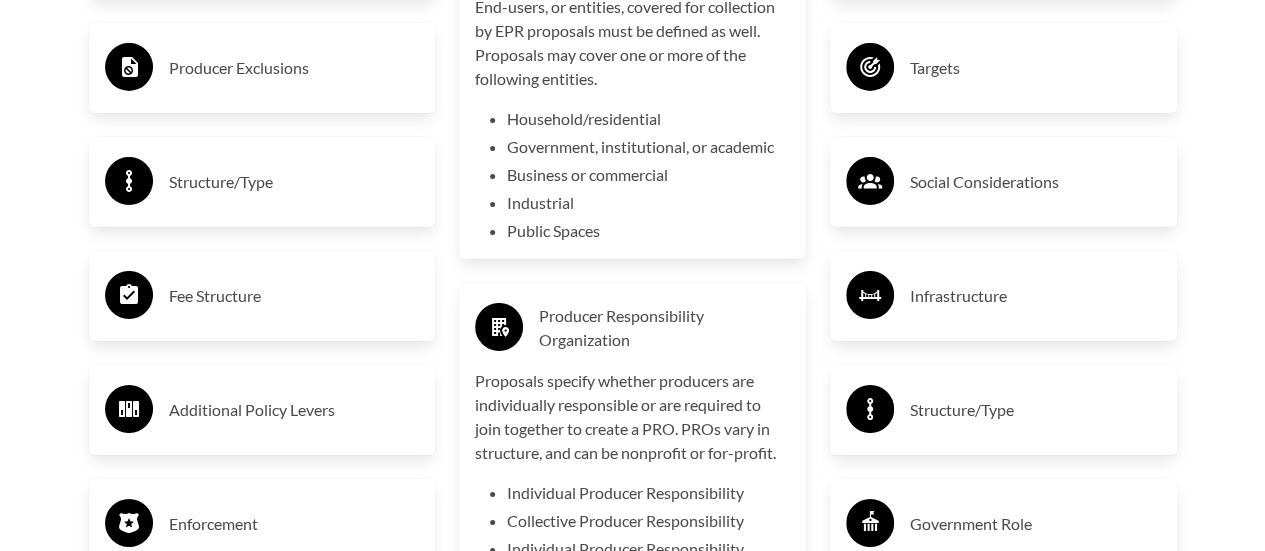 click on "Additional Policy Levers" at bounding box center [294, 410] 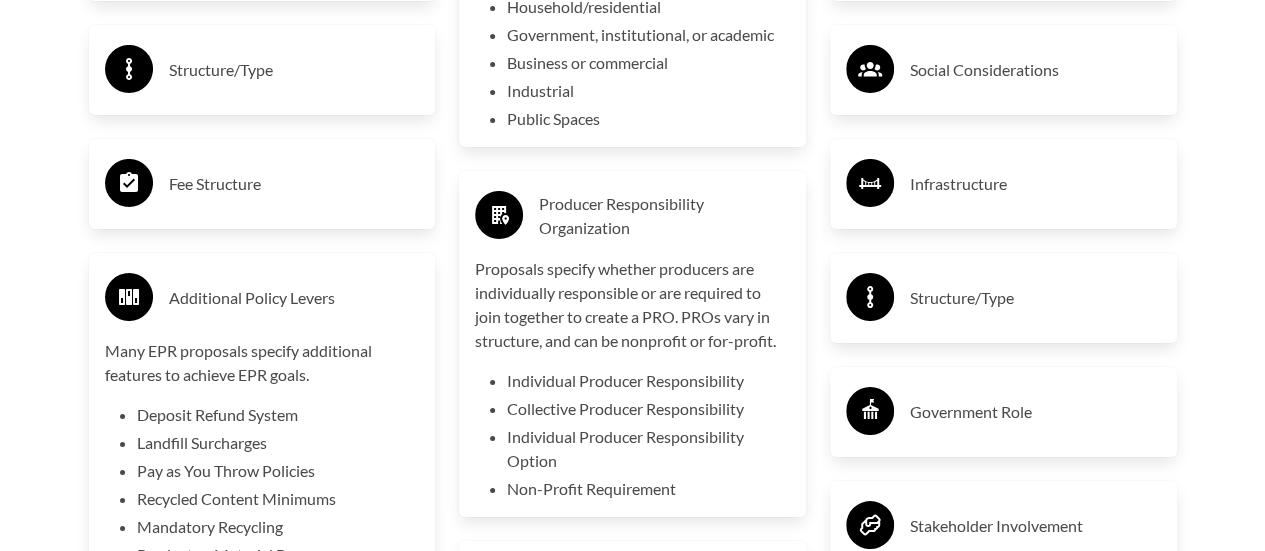 scroll, scrollTop: 3612, scrollLeft: 0, axis: vertical 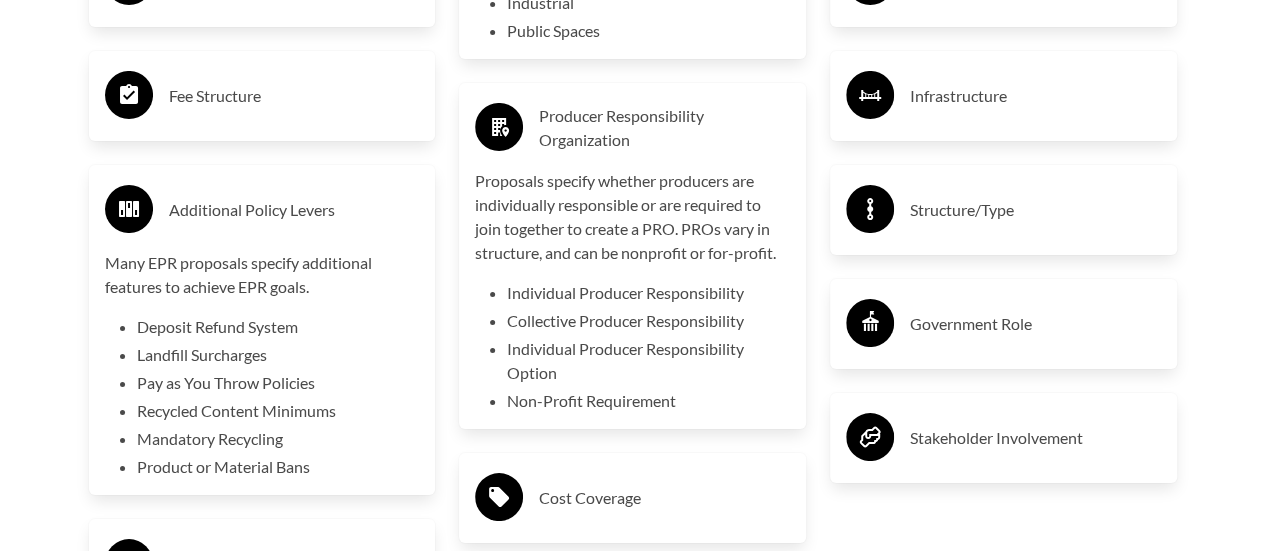 click on "Fee Structure" at bounding box center [294, 96] 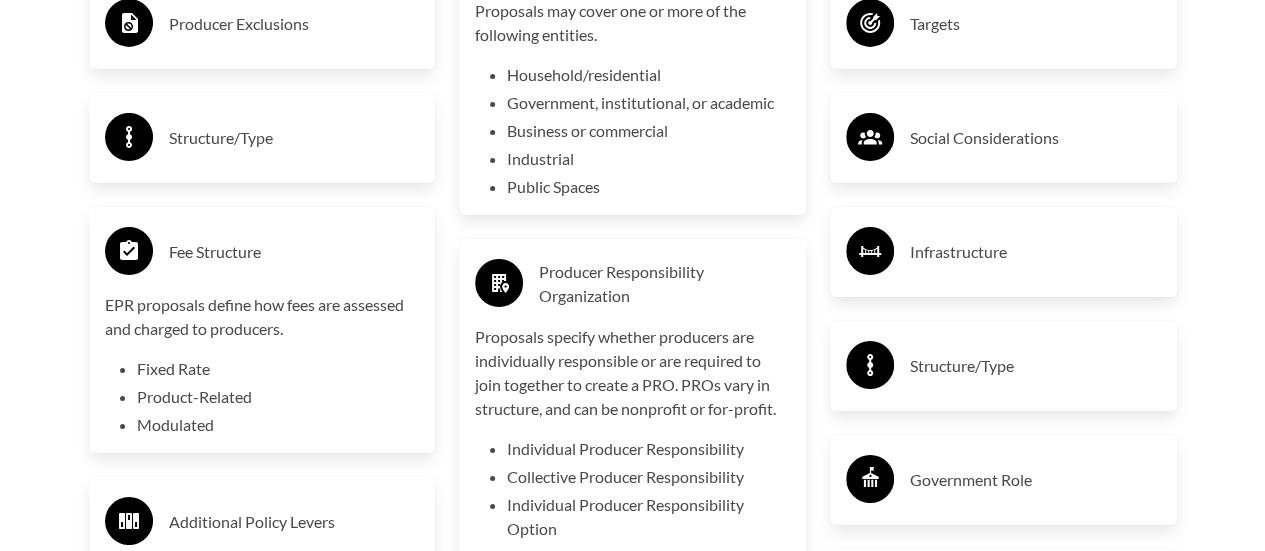 scroll, scrollTop: 3412, scrollLeft: 0, axis: vertical 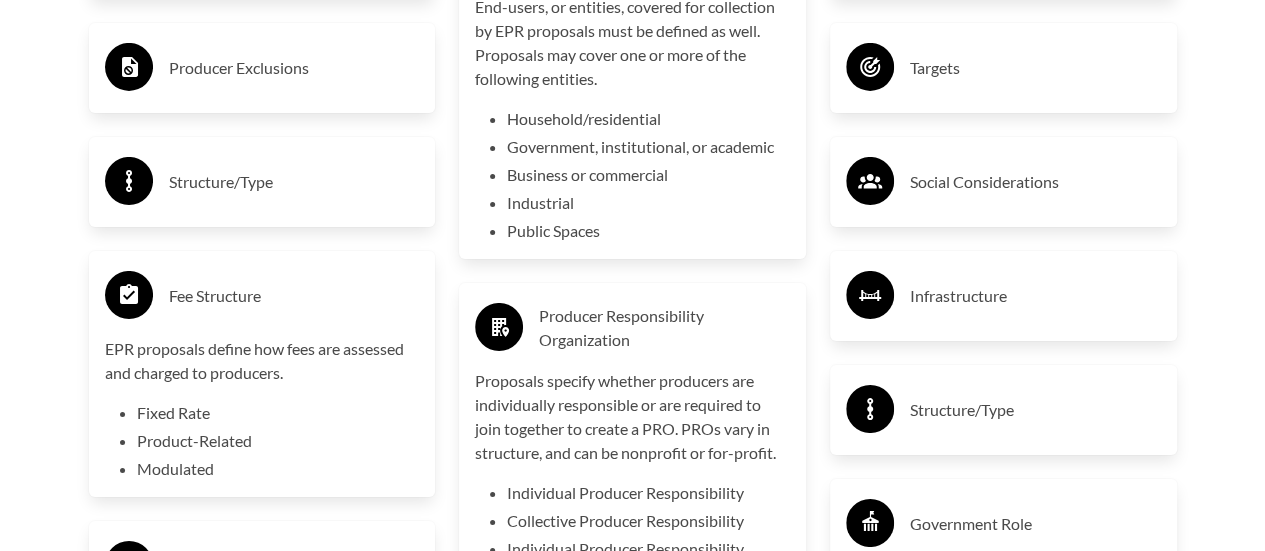 click on "Structure/Type" at bounding box center [294, 182] 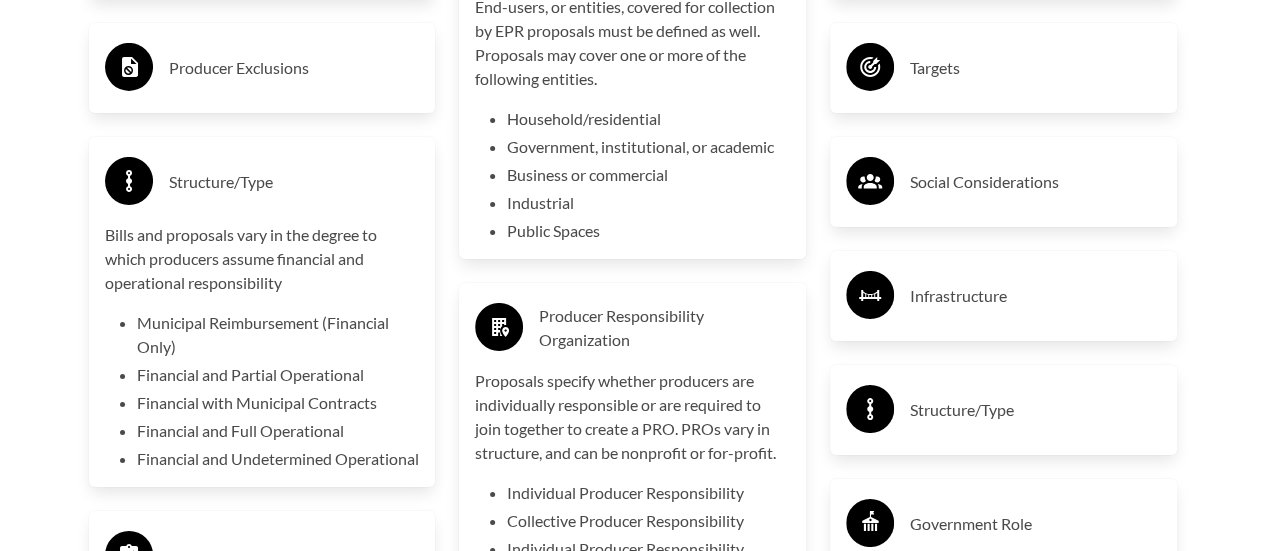 click on "Producer Exclusions" at bounding box center (294, 68) 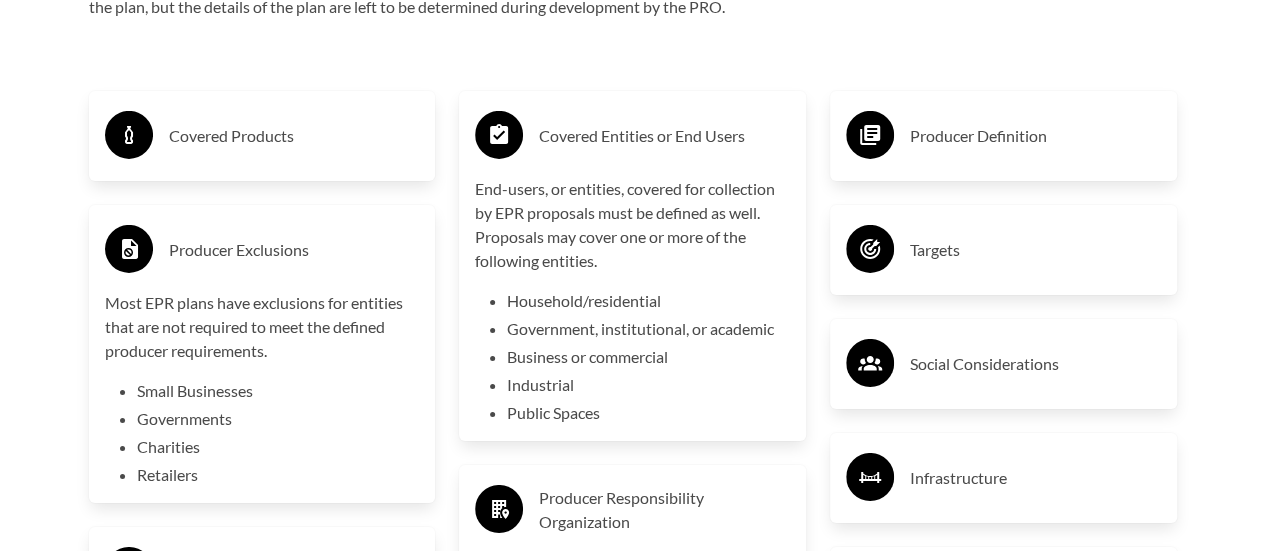 scroll, scrollTop: 3212, scrollLeft: 0, axis: vertical 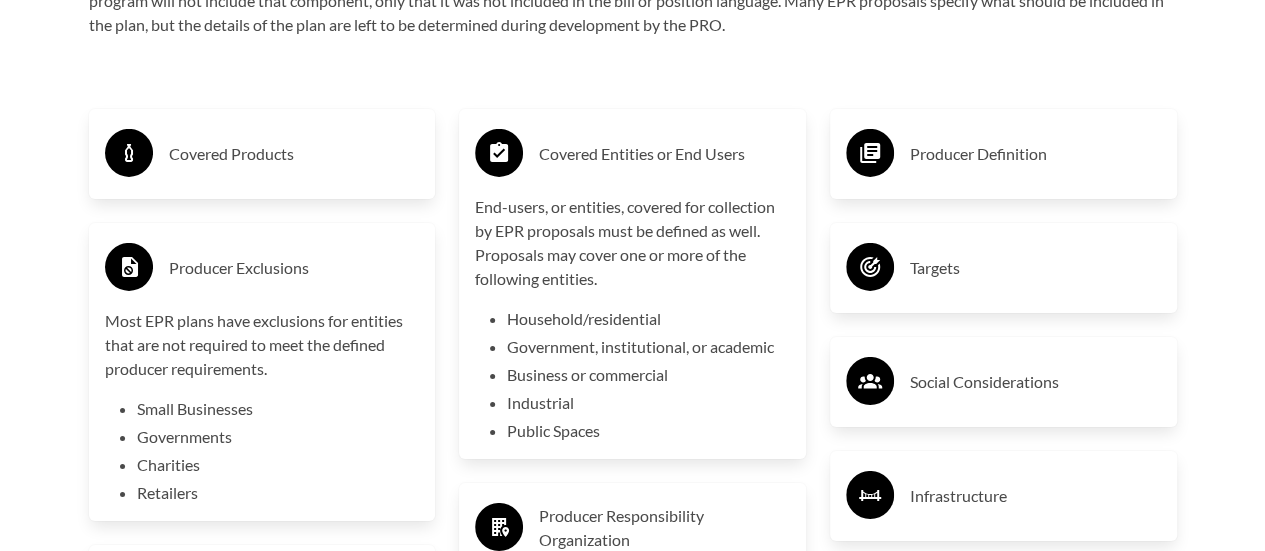 click on "Covered Products" at bounding box center (294, 154) 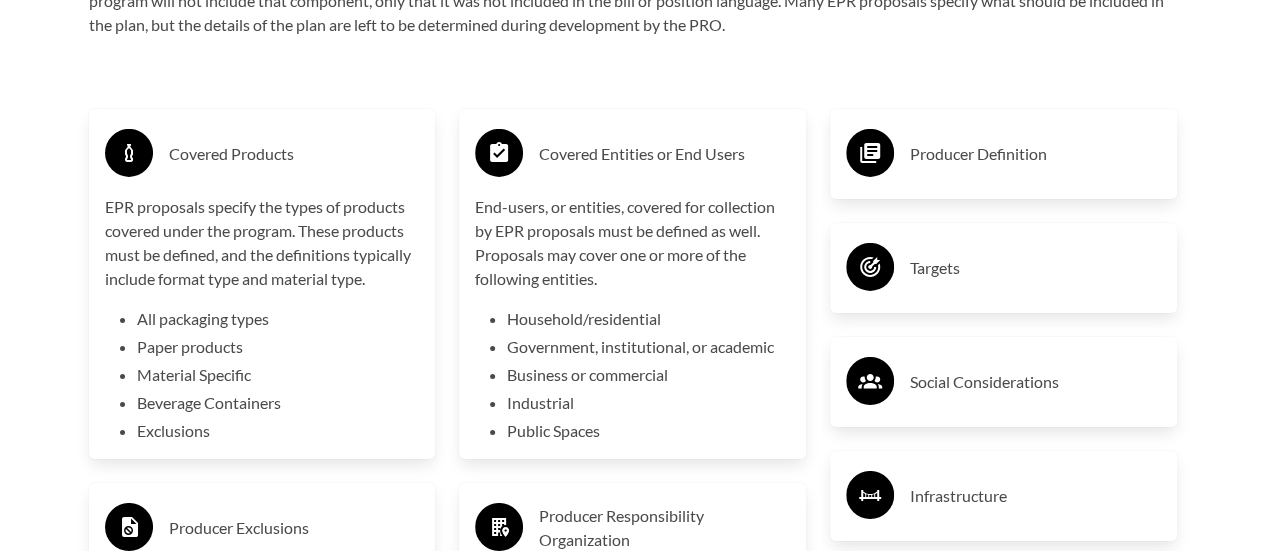 click on "Covered Products" at bounding box center (294, 154) 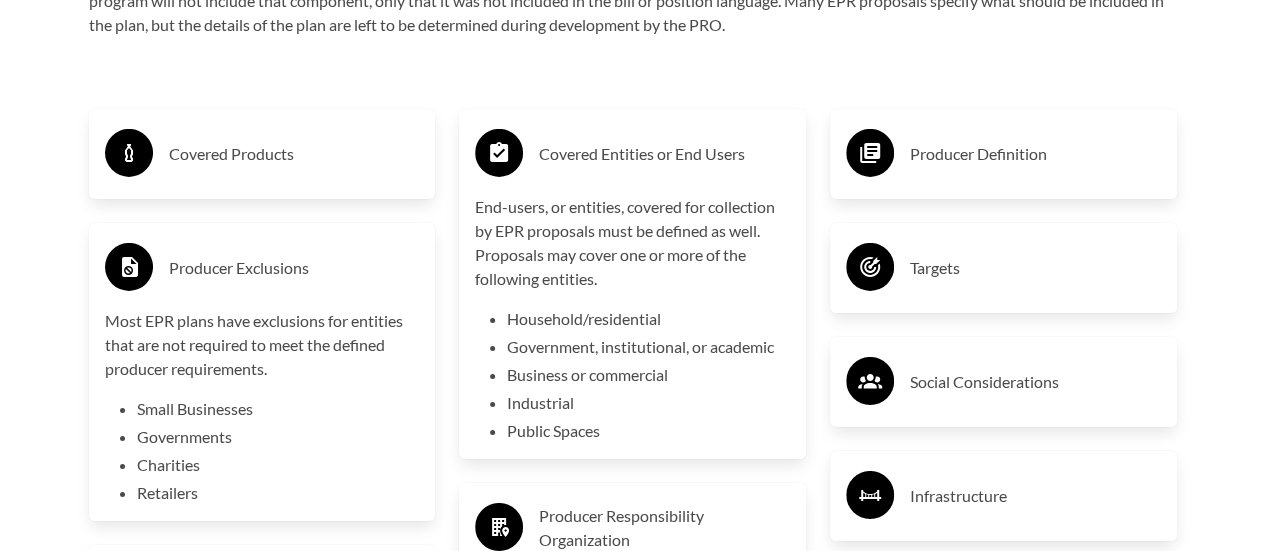 click on "Covered Products" at bounding box center (262, 154) 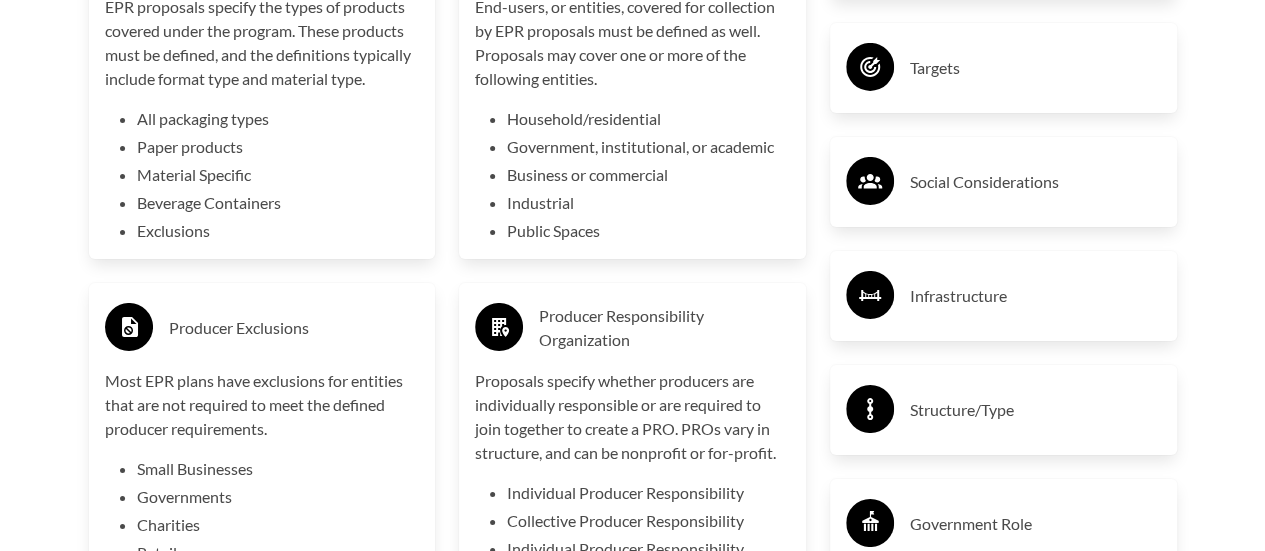 scroll, scrollTop: 3612, scrollLeft: 0, axis: vertical 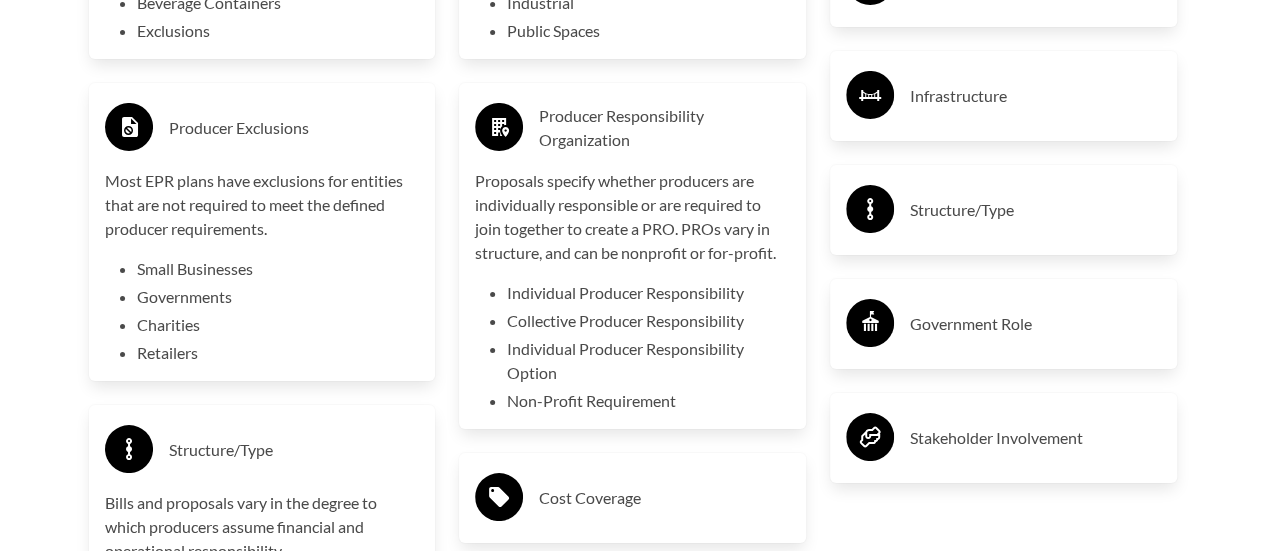 click on "Retailers" at bounding box center [278, 353] 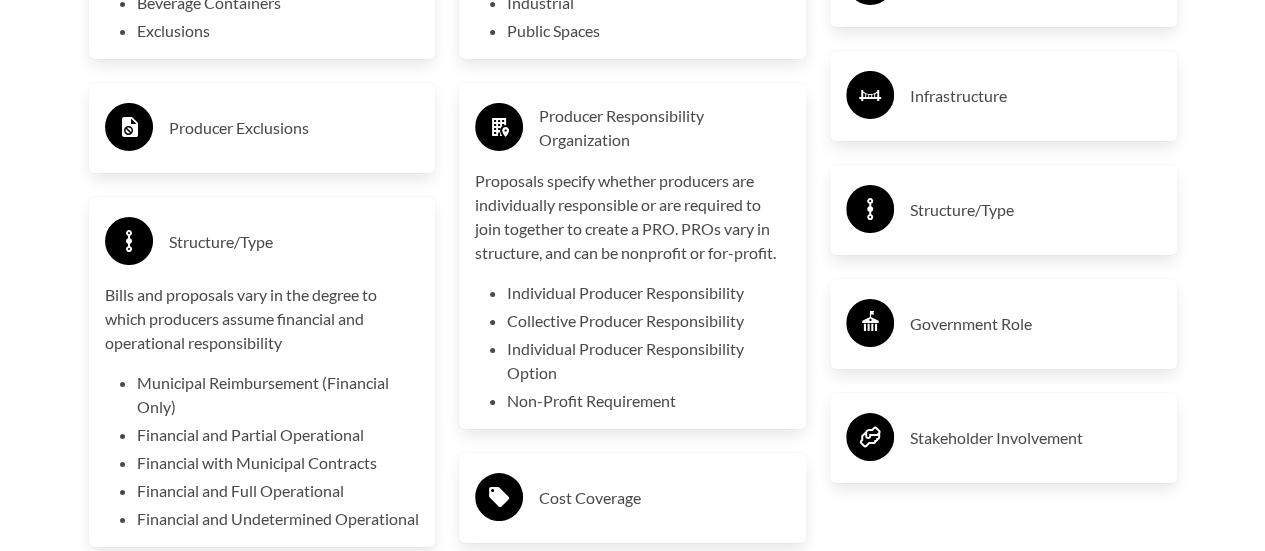 click on "Producer Exclusions" at bounding box center (294, 128) 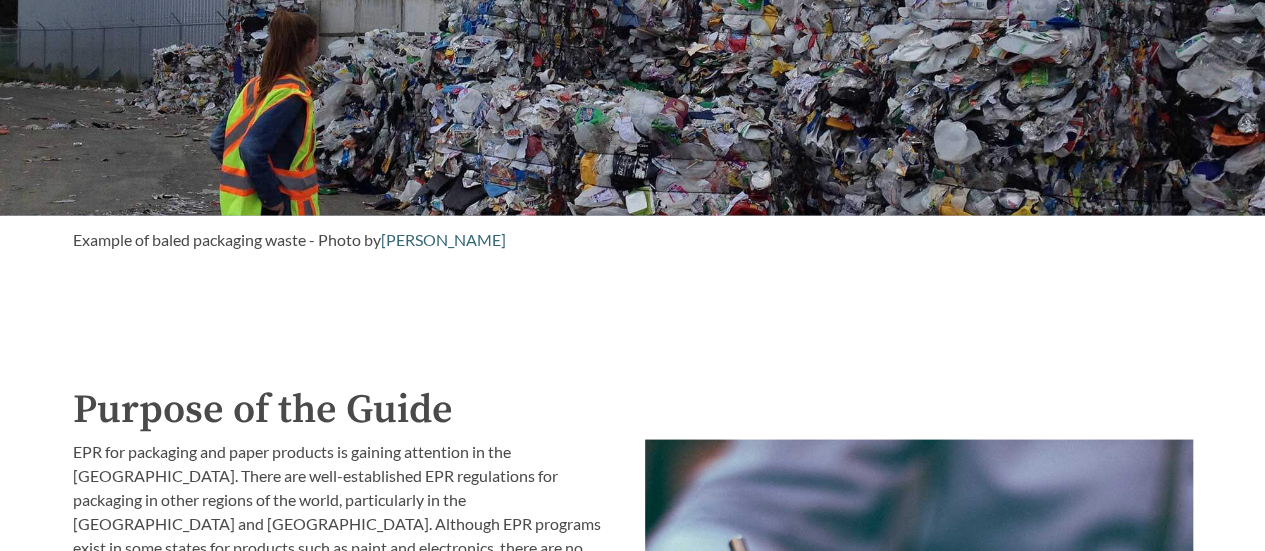 scroll, scrollTop: 1612, scrollLeft: 0, axis: vertical 